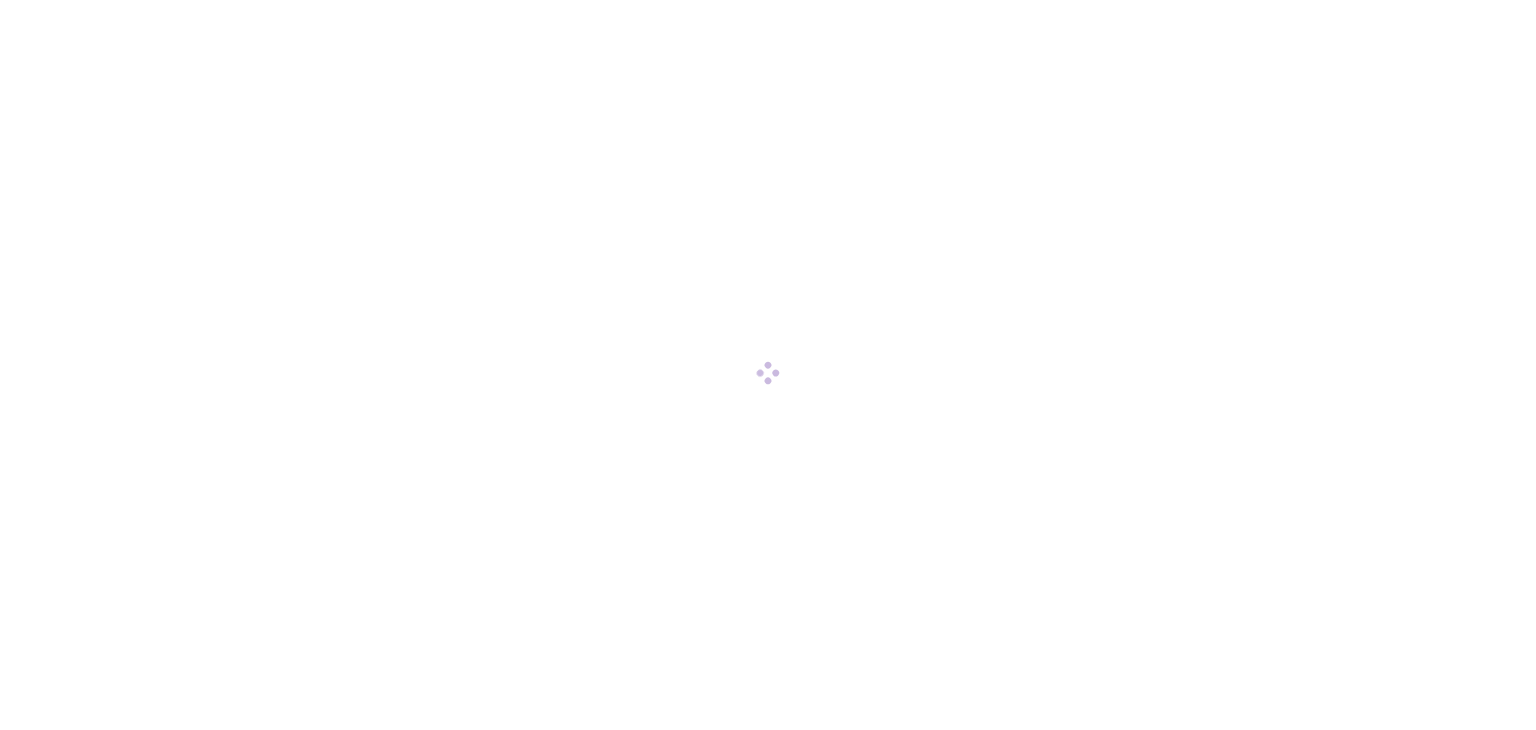 scroll, scrollTop: 0, scrollLeft: 0, axis: both 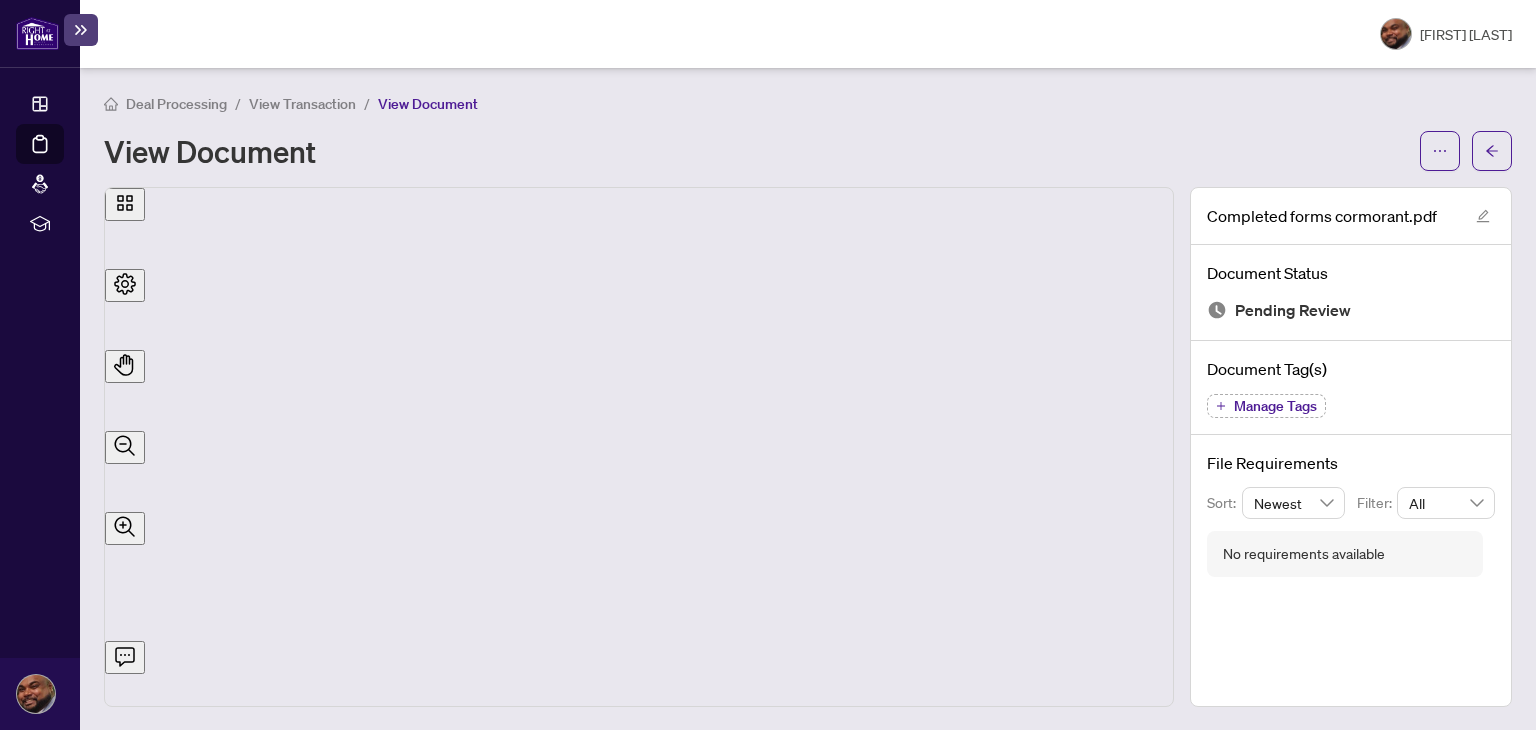 click at bounding box center [37, 33] 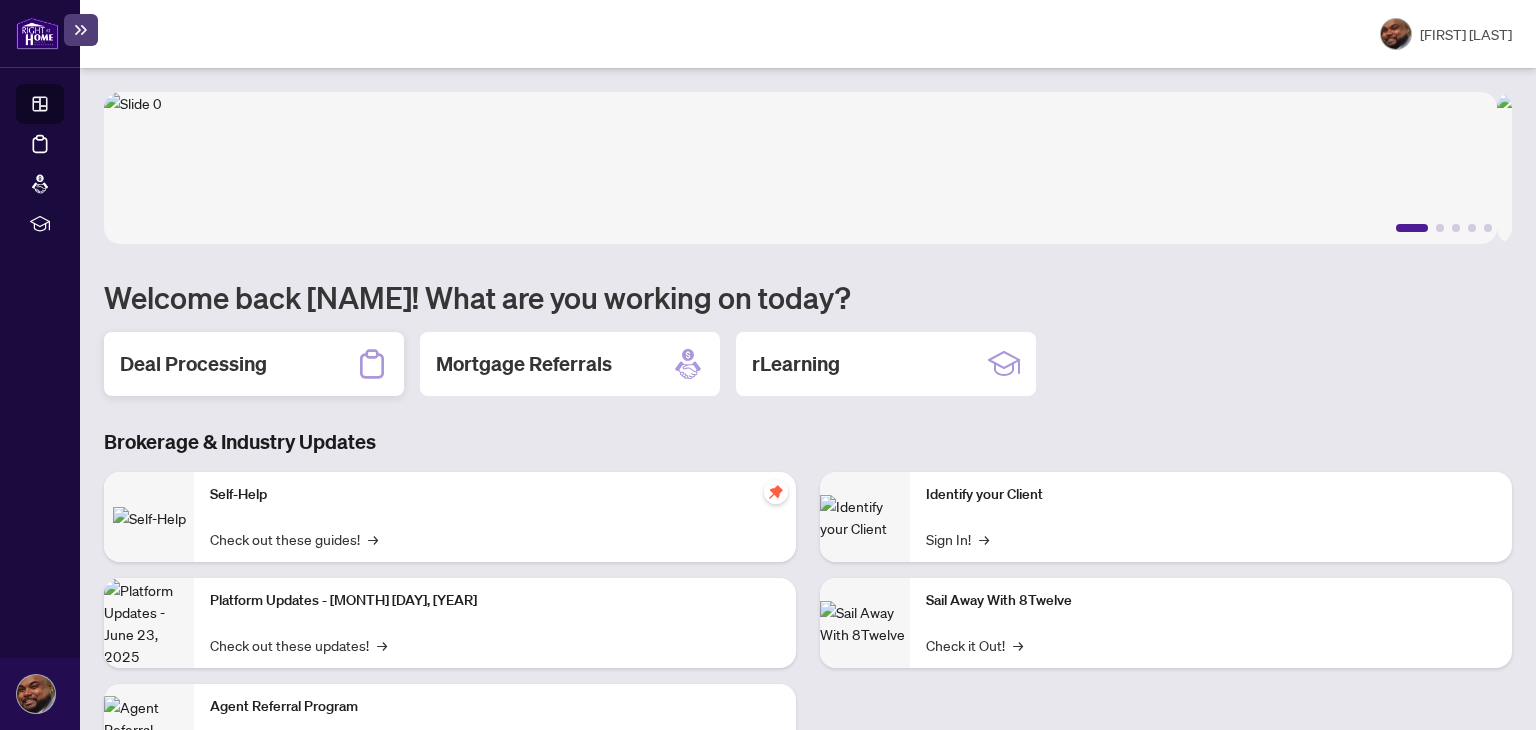 click on "Deal Processing" at bounding box center (193, 364) 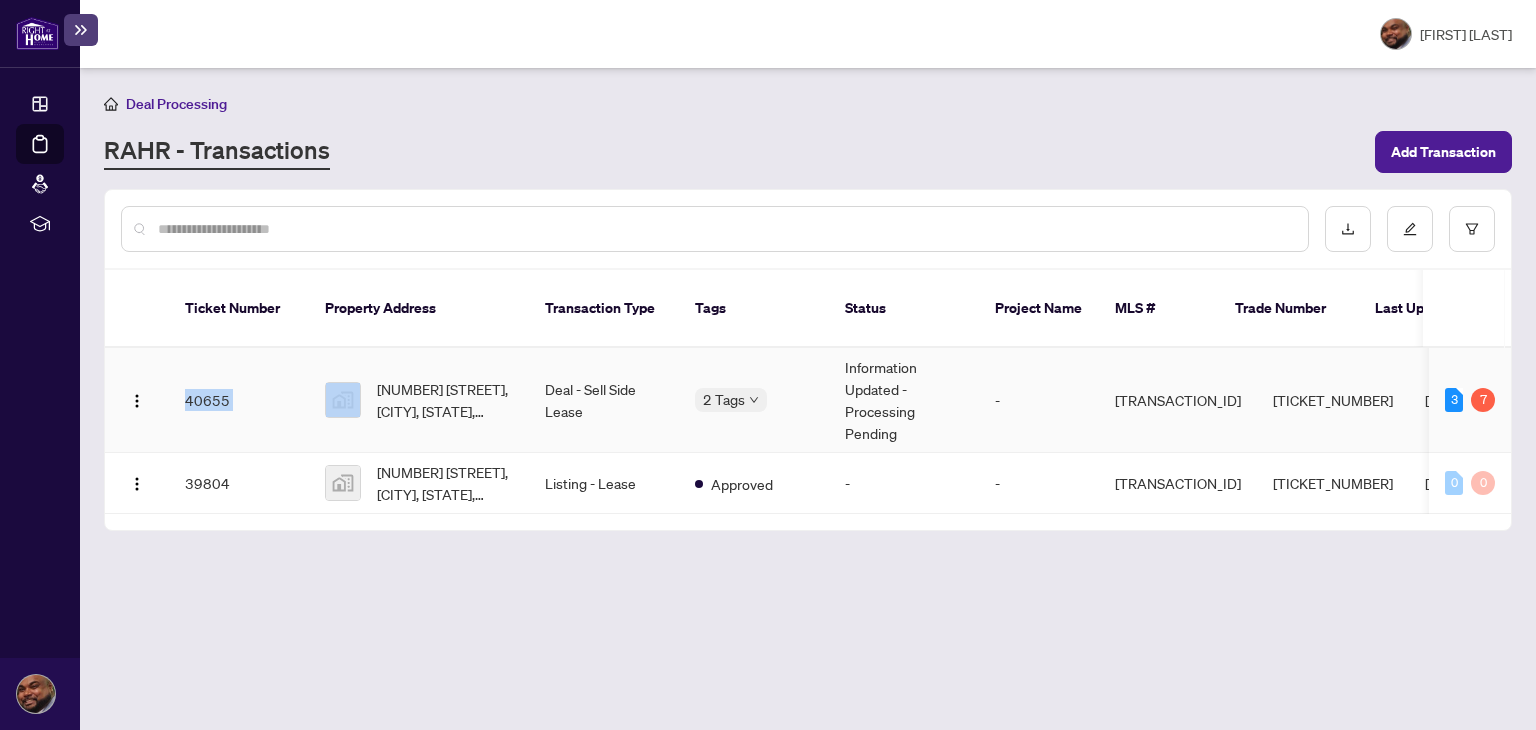 drag, startPoint x: 168, startPoint y: 349, endPoint x: 326, endPoint y: 389, distance: 162.98466 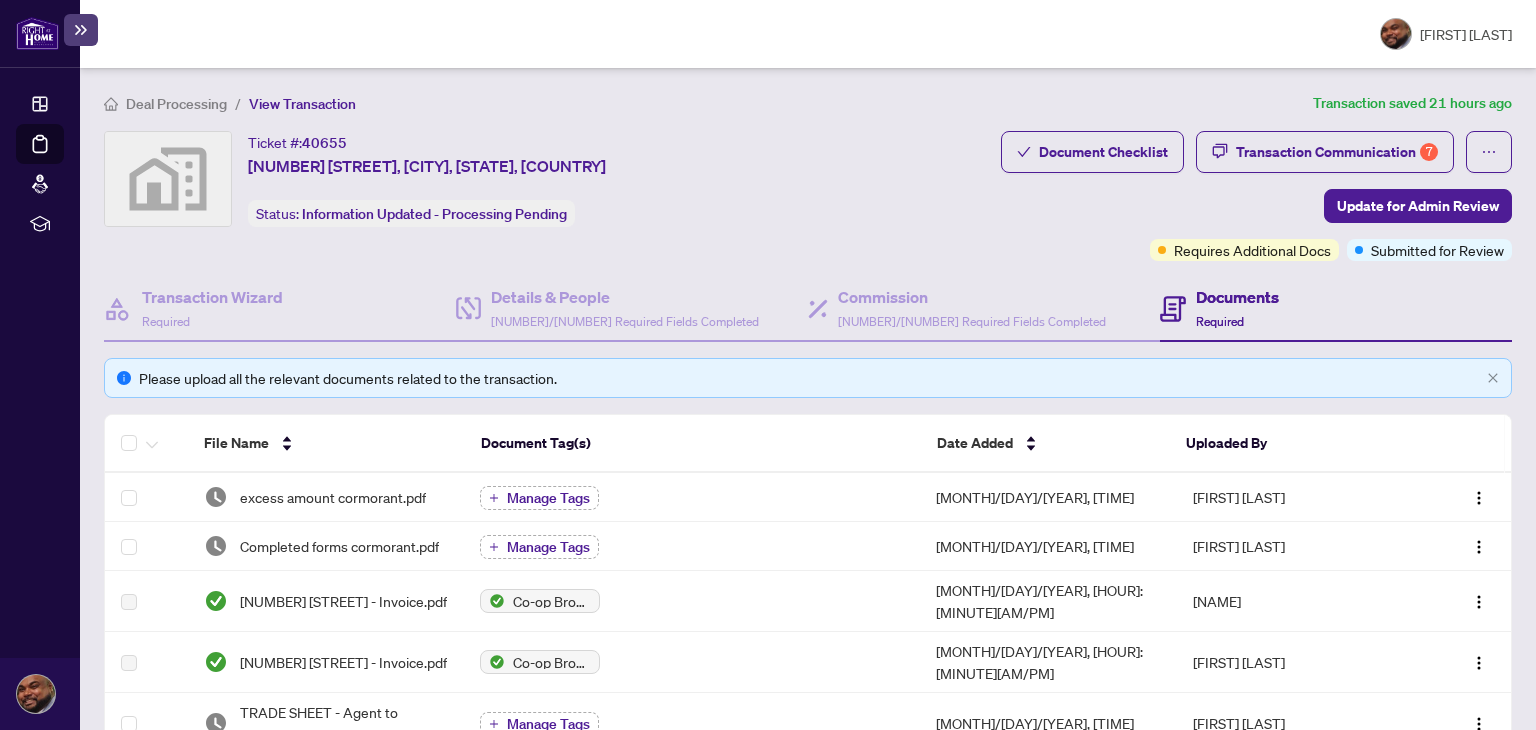 drag, startPoint x: 1515, startPoint y: 263, endPoint x: 1527, endPoint y: 244, distance: 22.472204 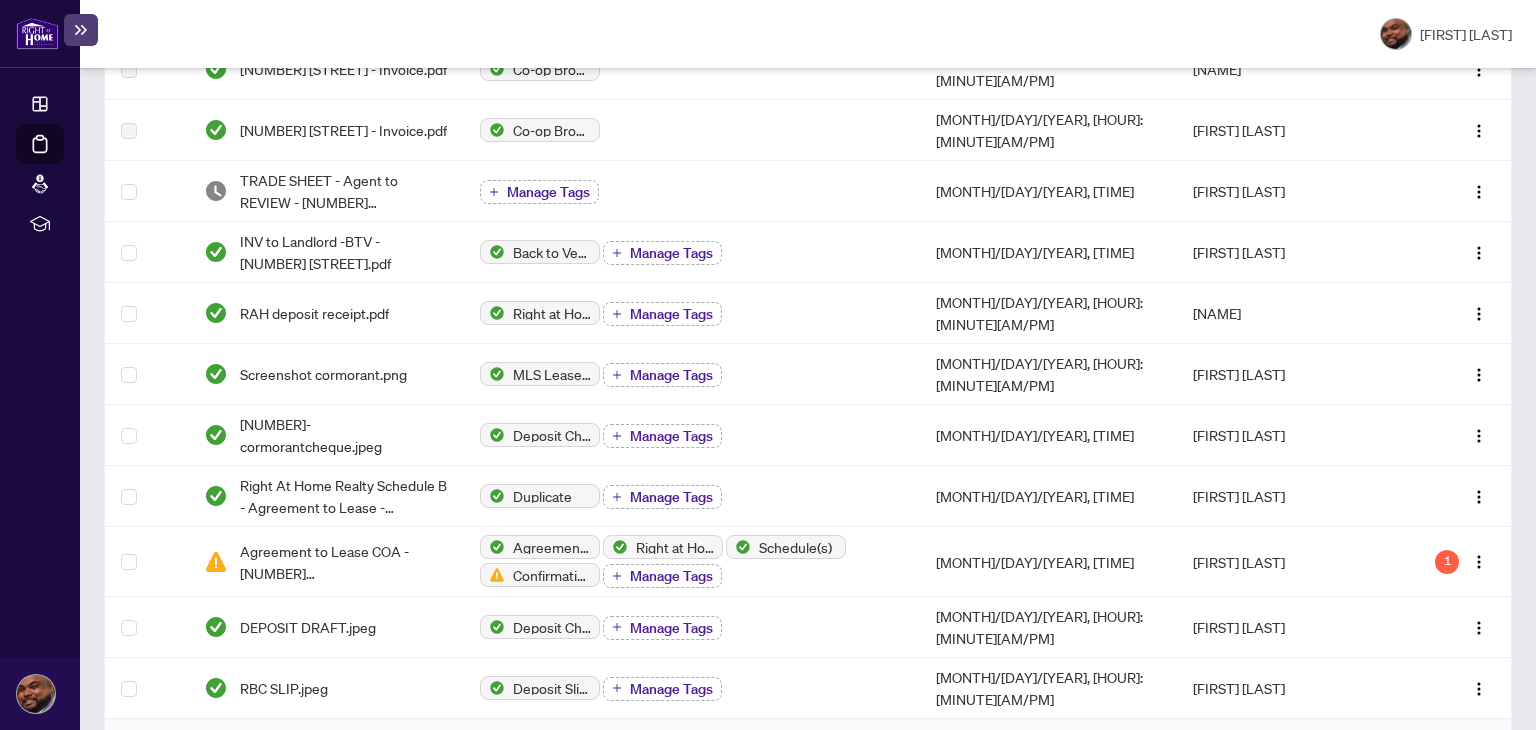 scroll, scrollTop: 536, scrollLeft: 0, axis: vertical 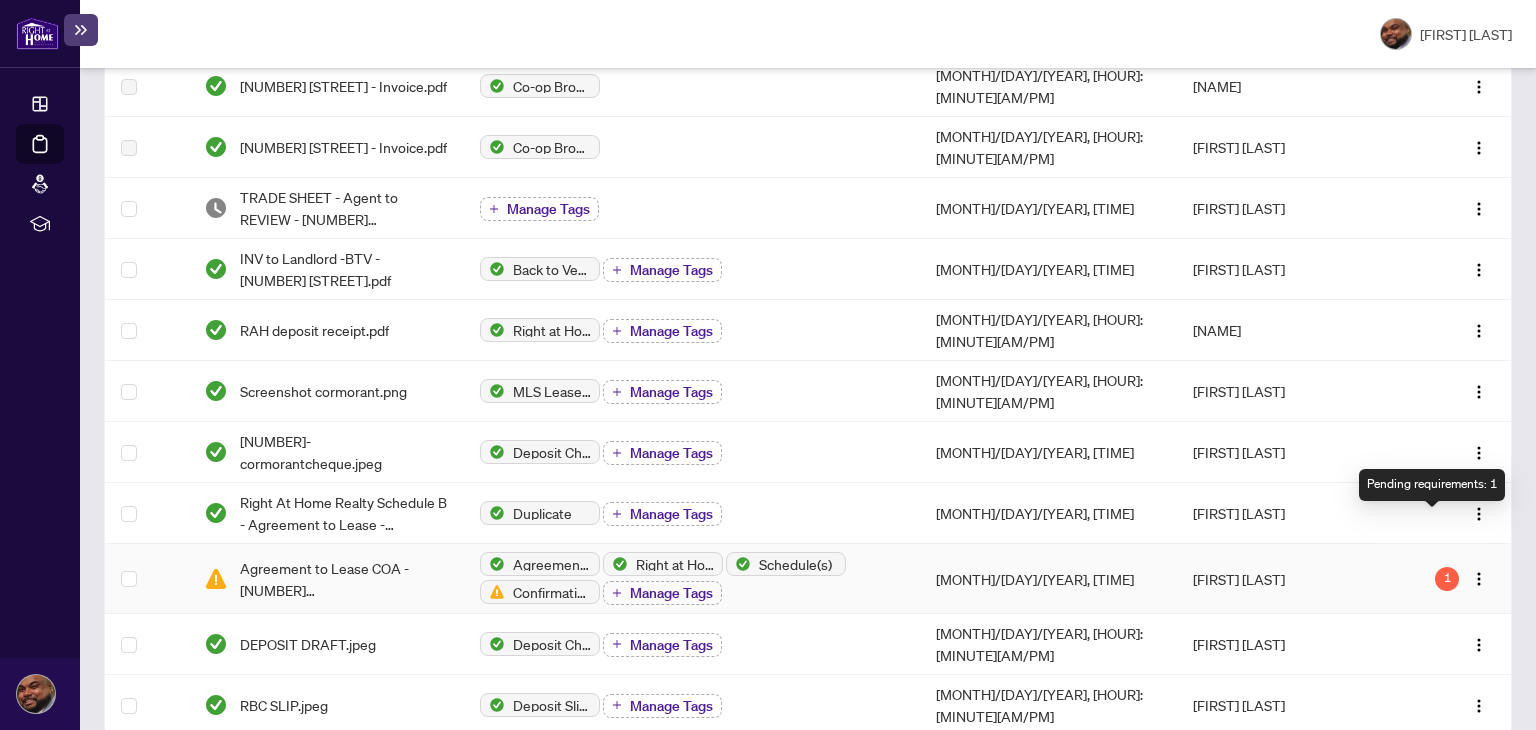 click on "1" at bounding box center (1447, 579) 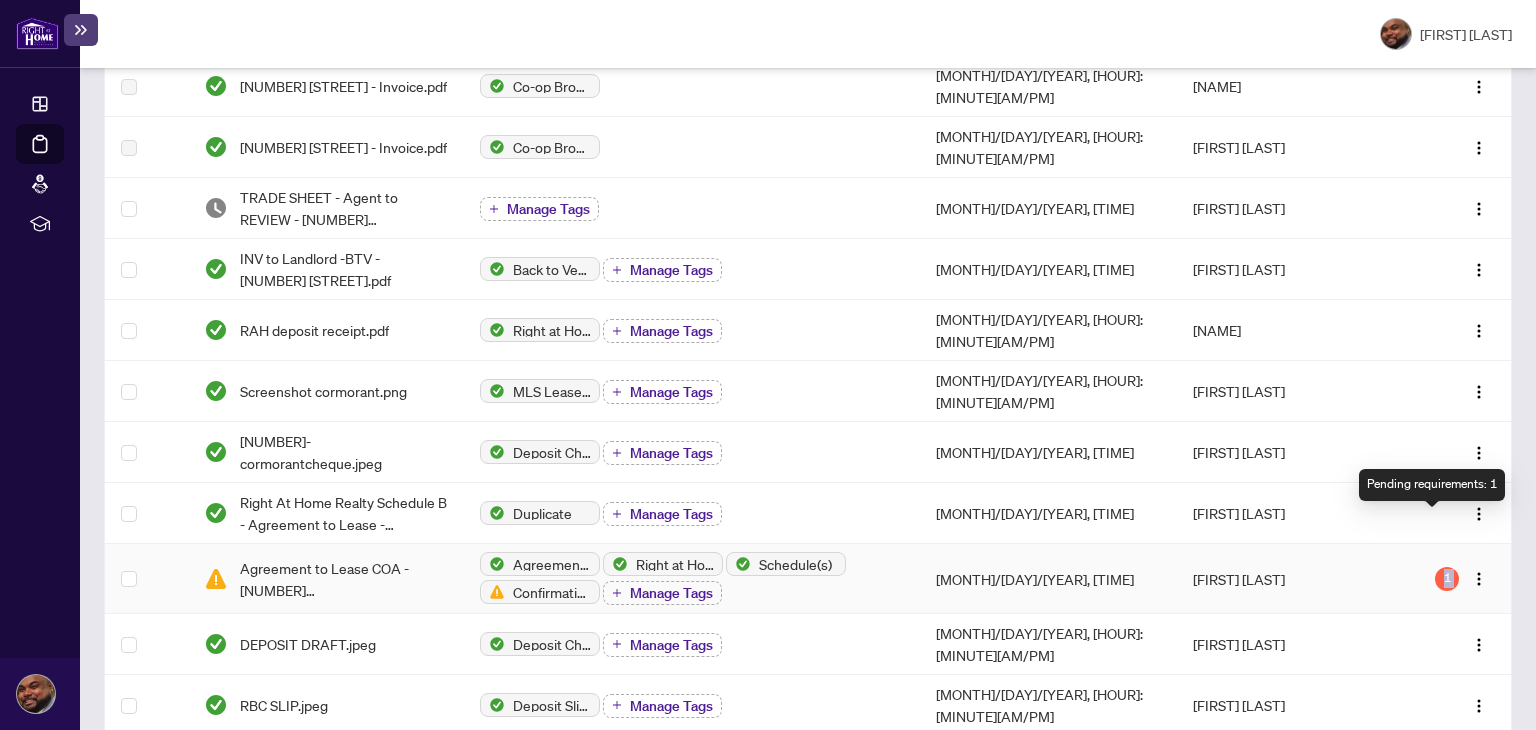 click on "1" at bounding box center [1447, 579] 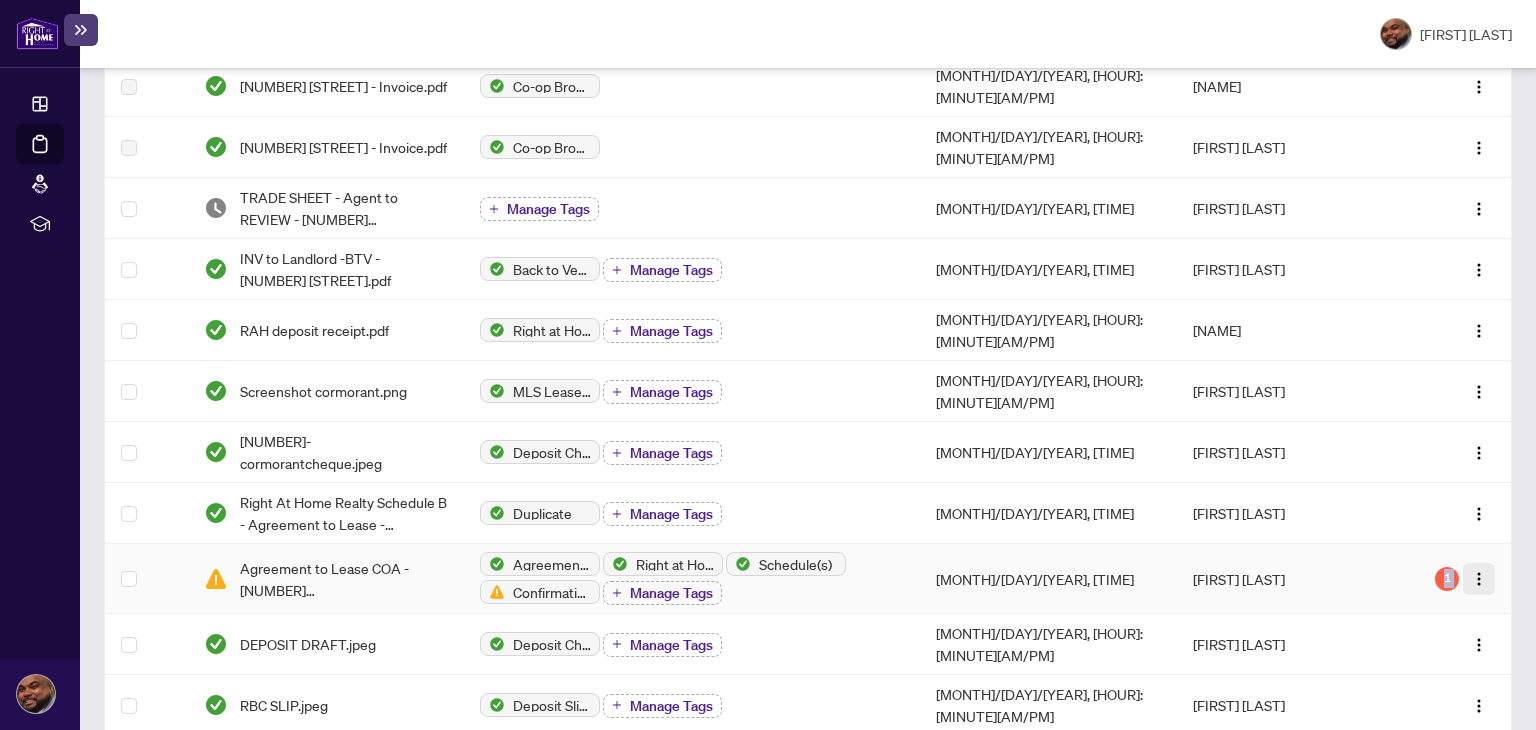 drag, startPoint x: 1437, startPoint y: 529, endPoint x: 1466, endPoint y: 522, distance: 29.832869 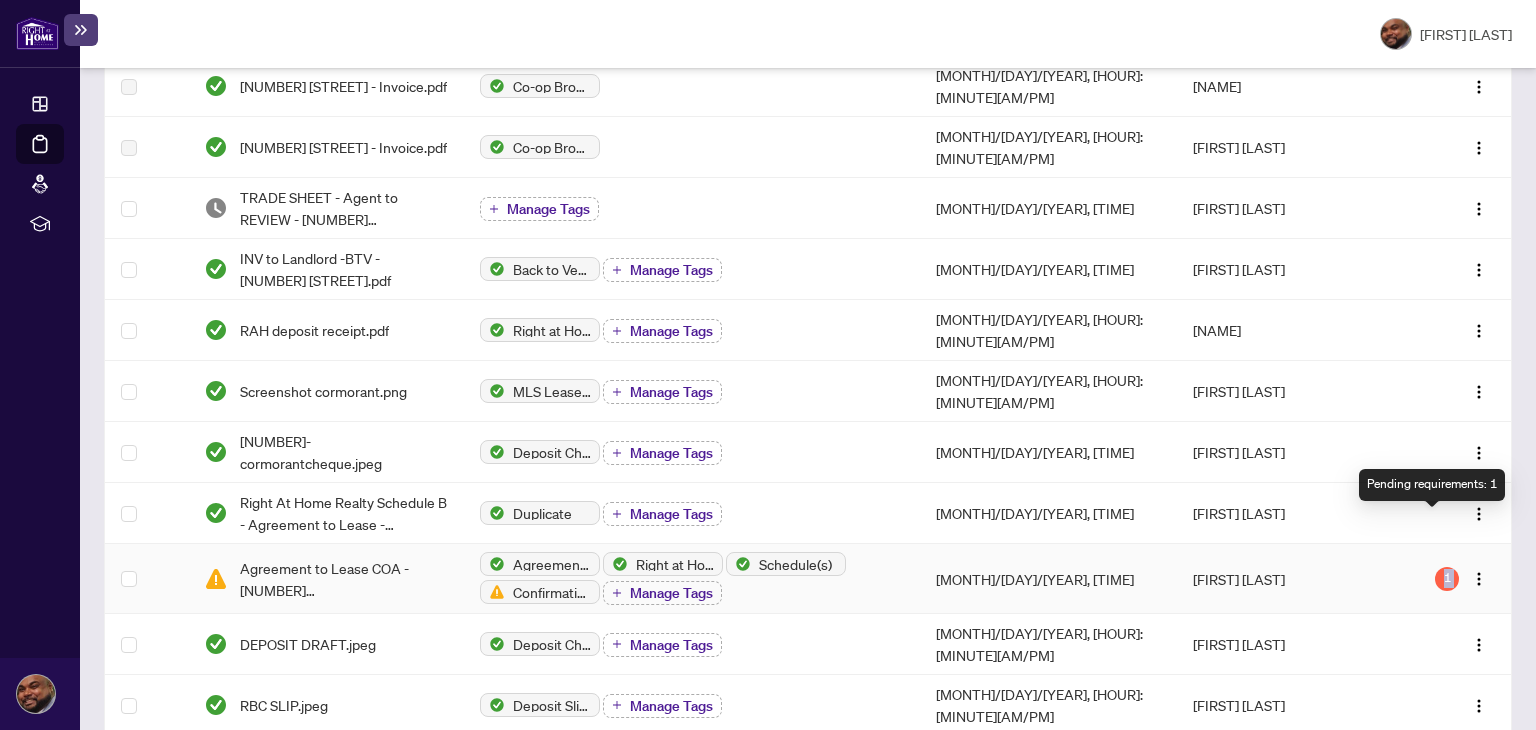 click on "1" at bounding box center (1447, 579) 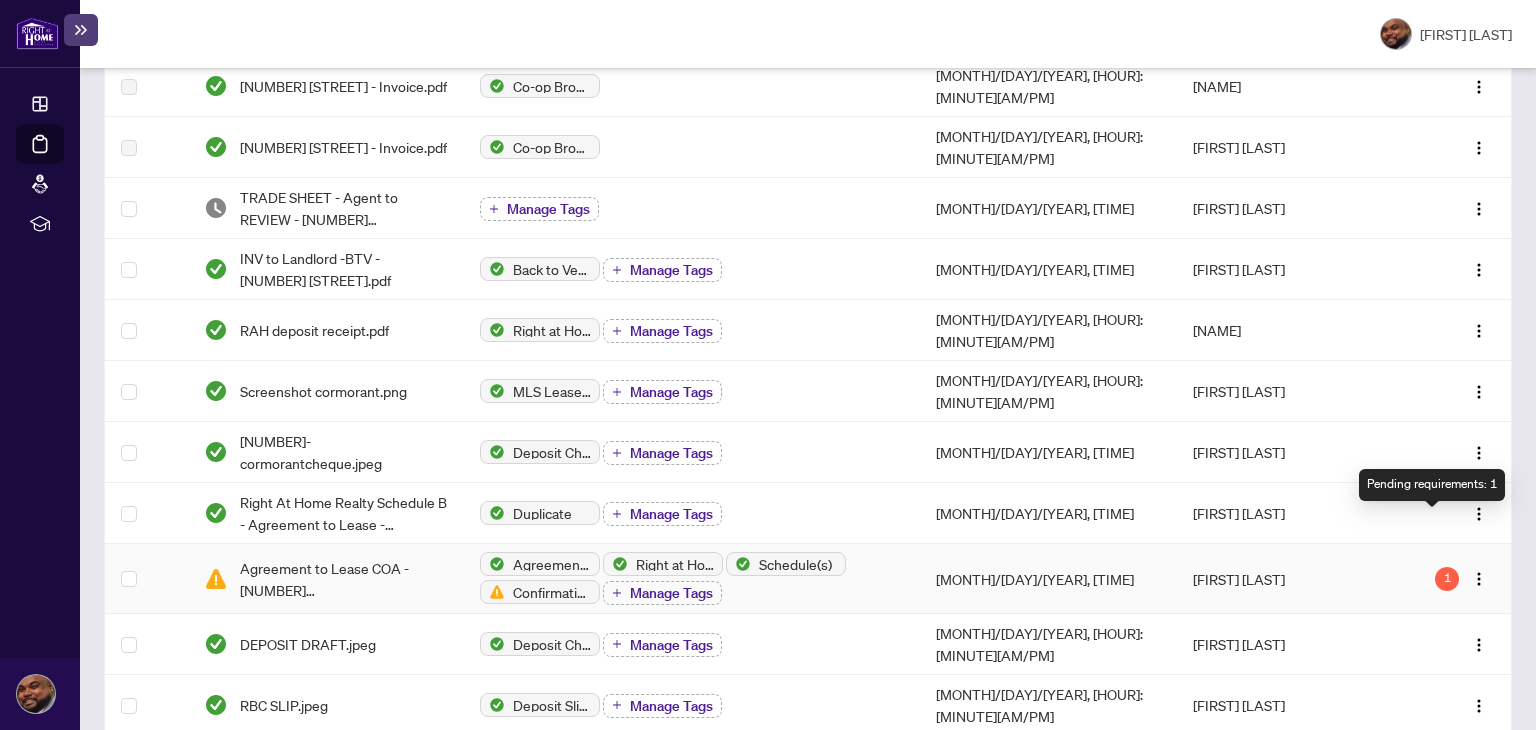 click on "1" at bounding box center [1447, 579] 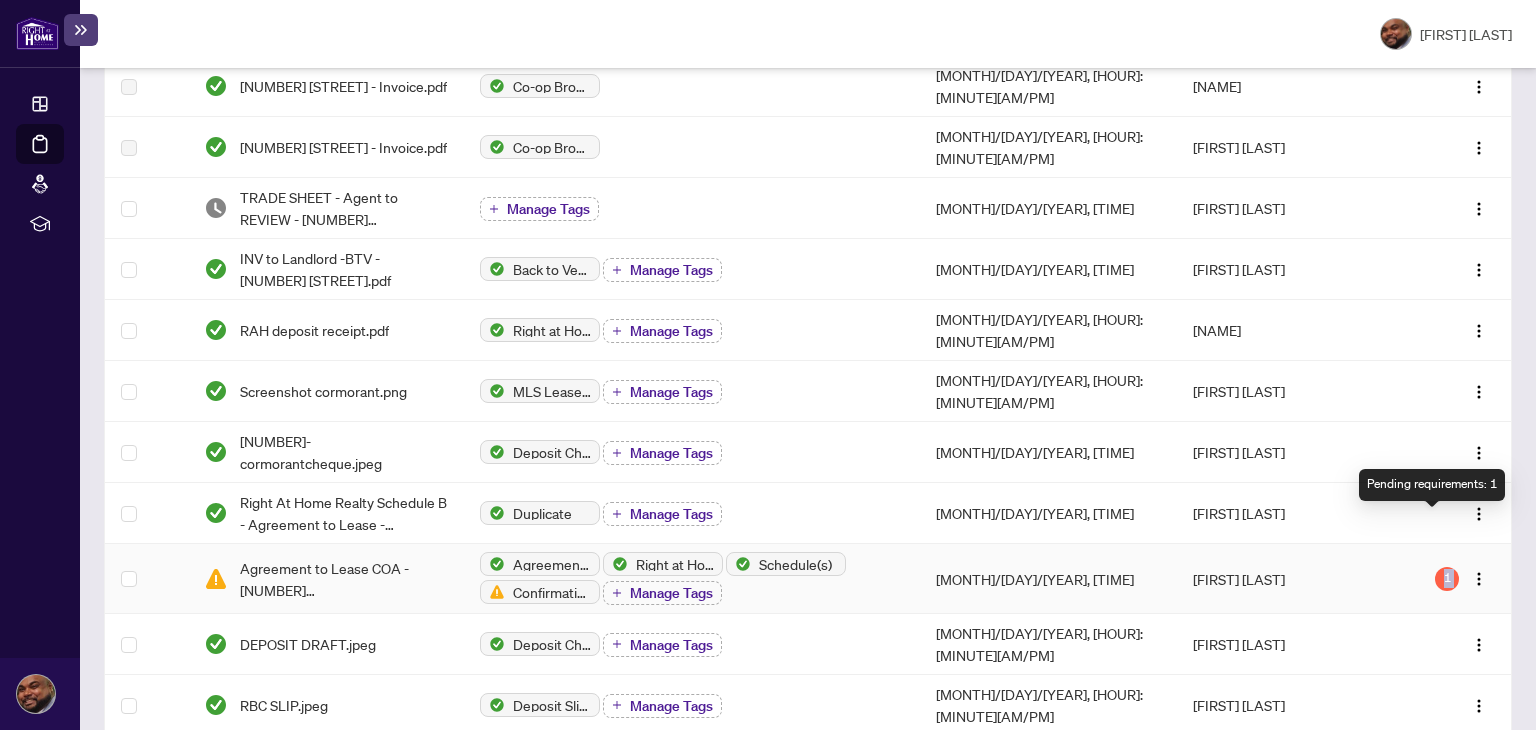 click on "1" at bounding box center [1447, 579] 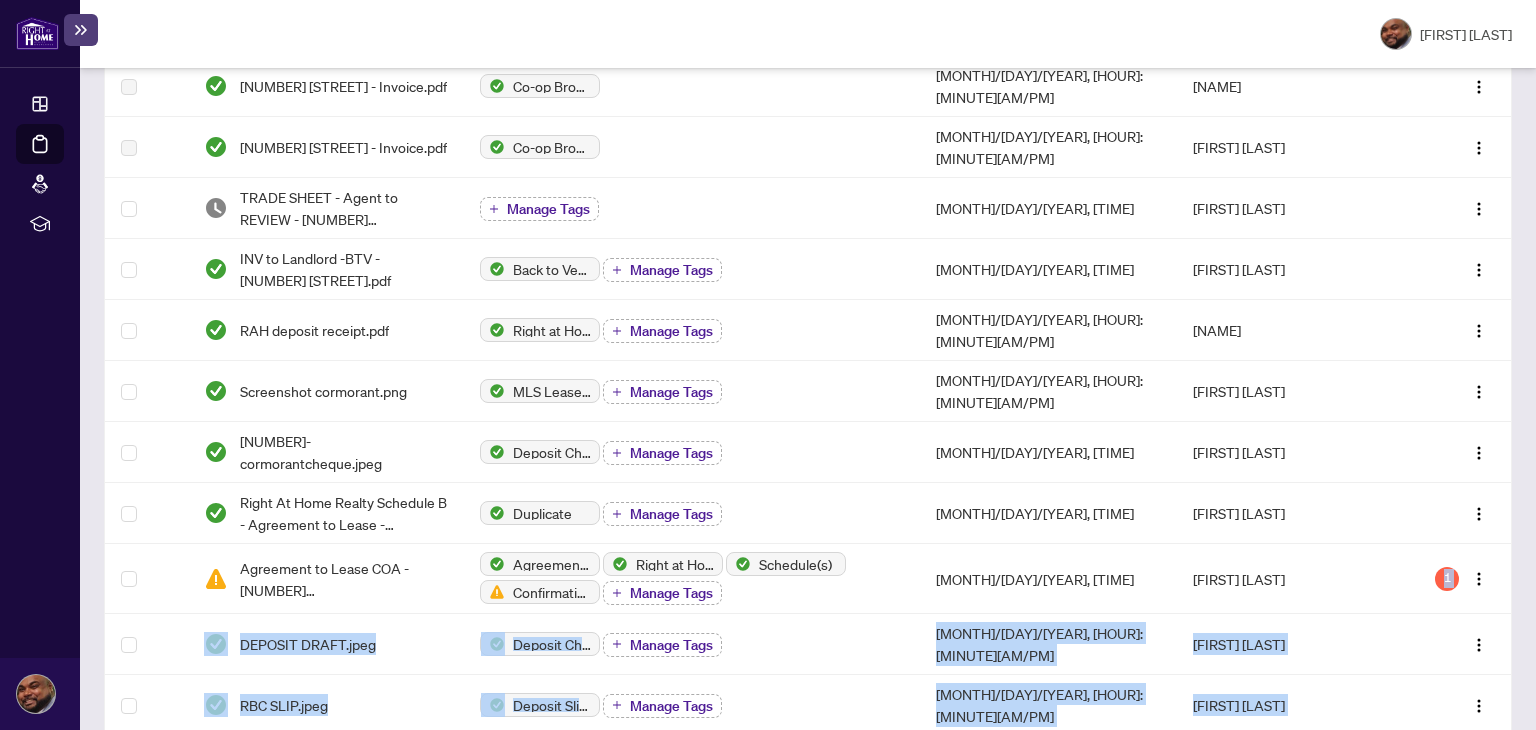 drag, startPoint x: 1438, startPoint y: 527, endPoint x: 1524, endPoint y: 454, distance: 112.805145 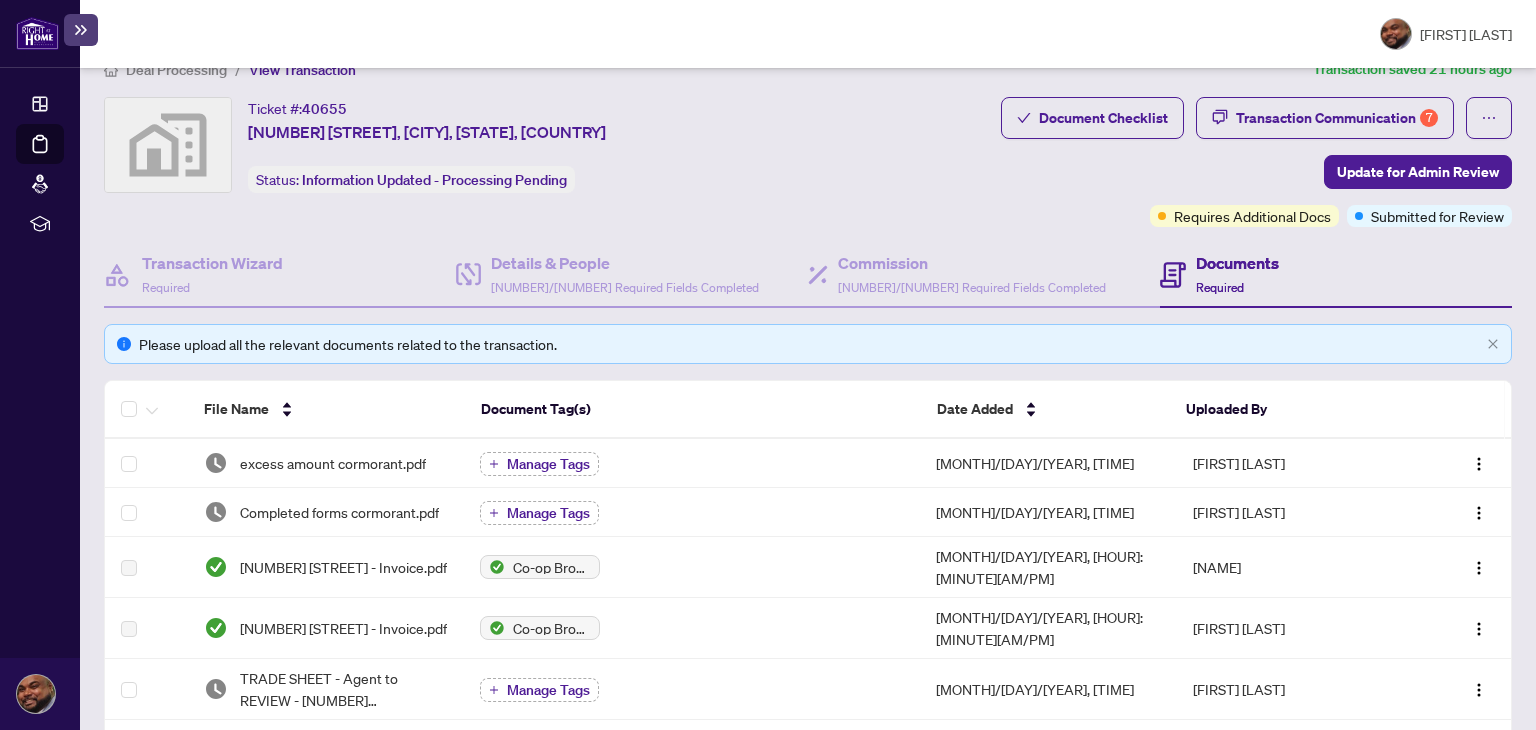 scroll, scrollTop: 0, scrollLeft: 0, axis: both 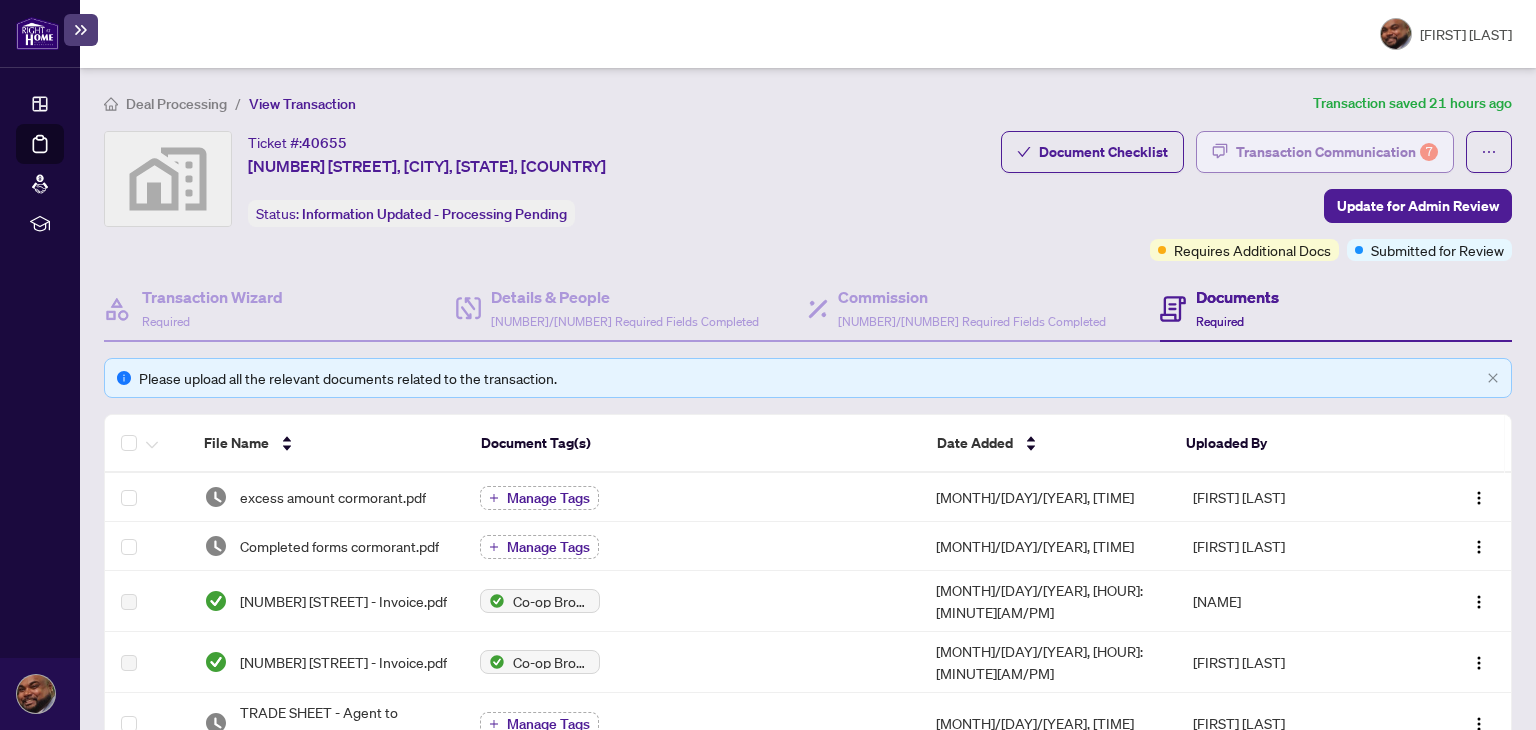 click on "Transaction Communication 7" at bounding box center [1337, 152] 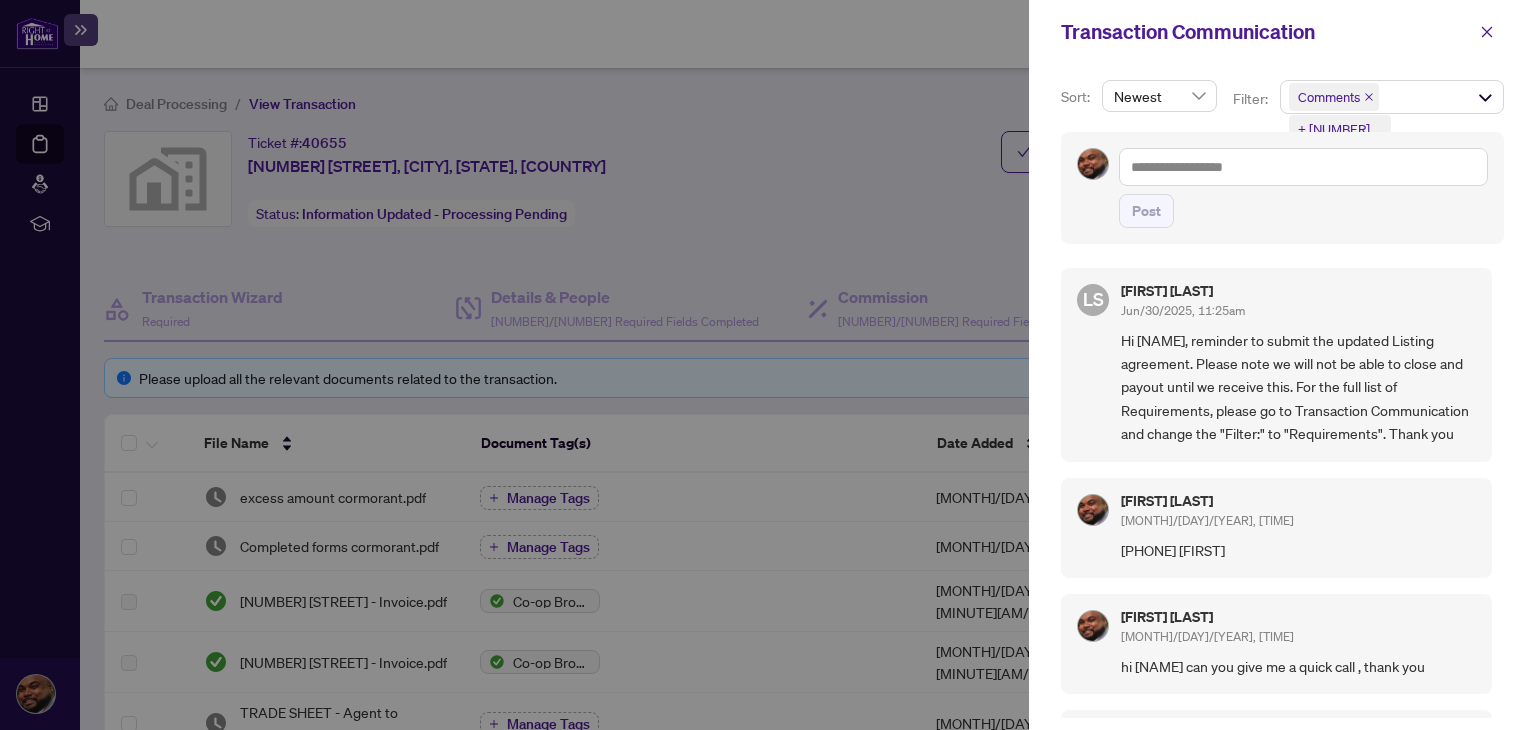 click at bounding box center [768, 365] 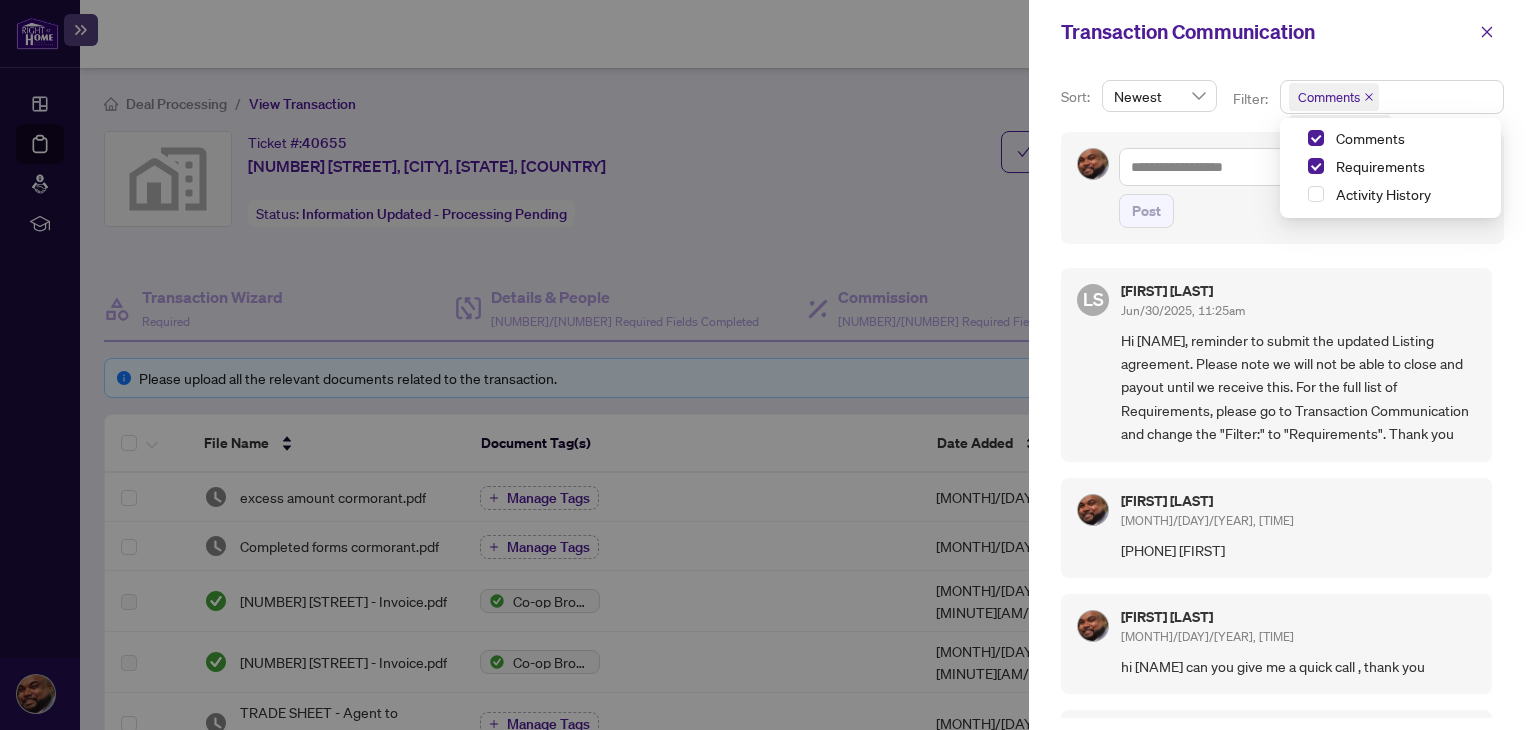 click on "Comments Requirements + 1 ..." at bounding box center (1392, 97) 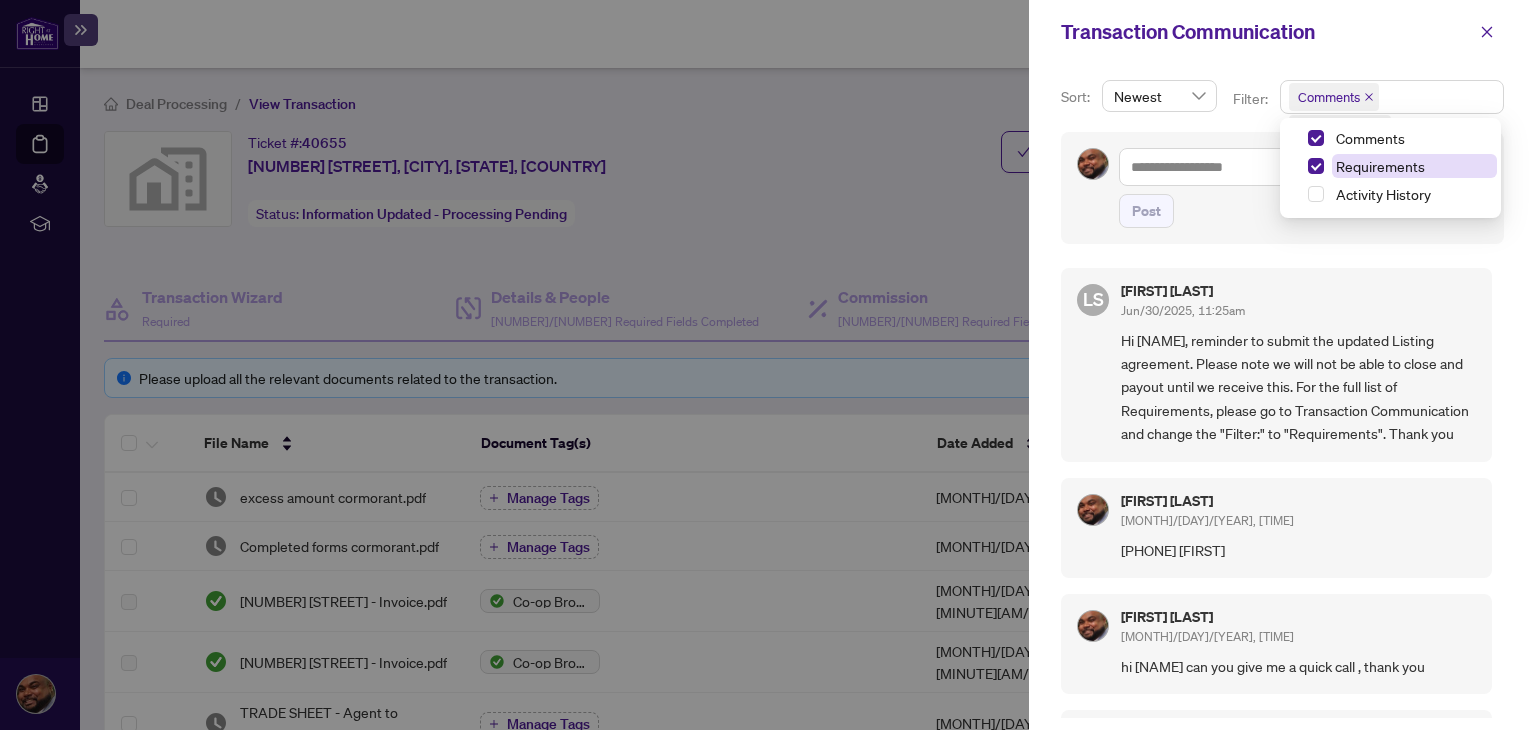 click on "Requirements" at bounding box center [1370, 138] 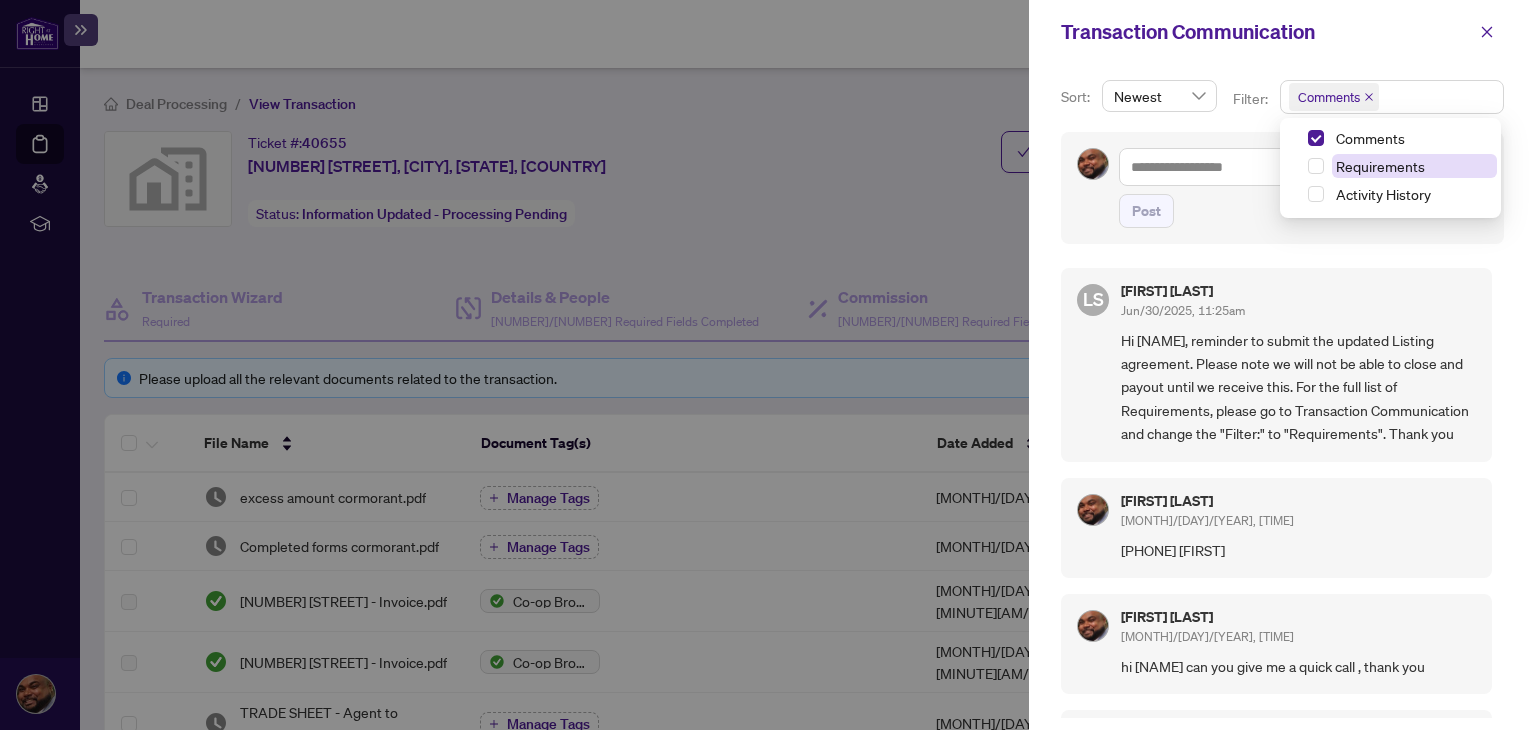 click on "Requirements" at bounding box center (1370, 138) 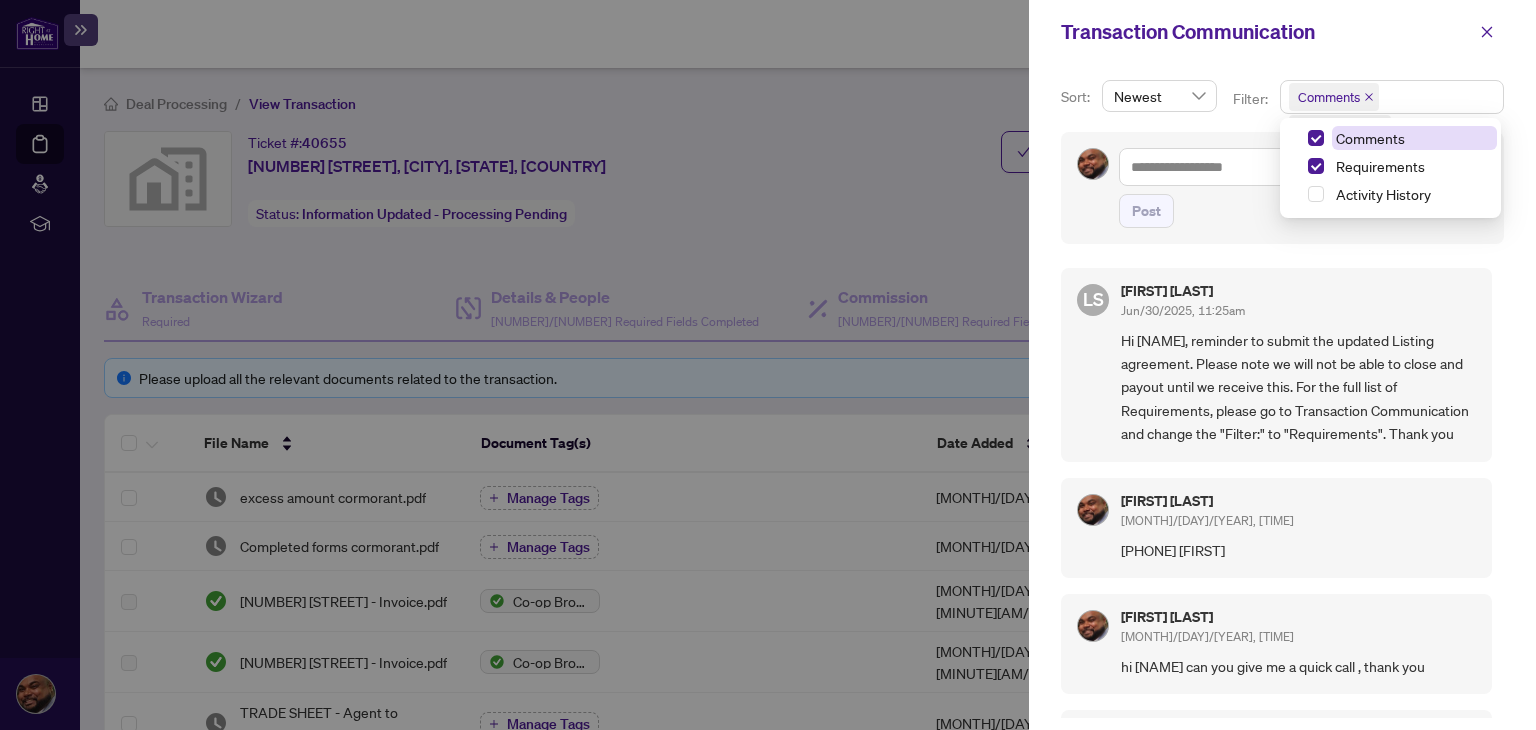 click on "Comments" at bounding box center (1370, 138) 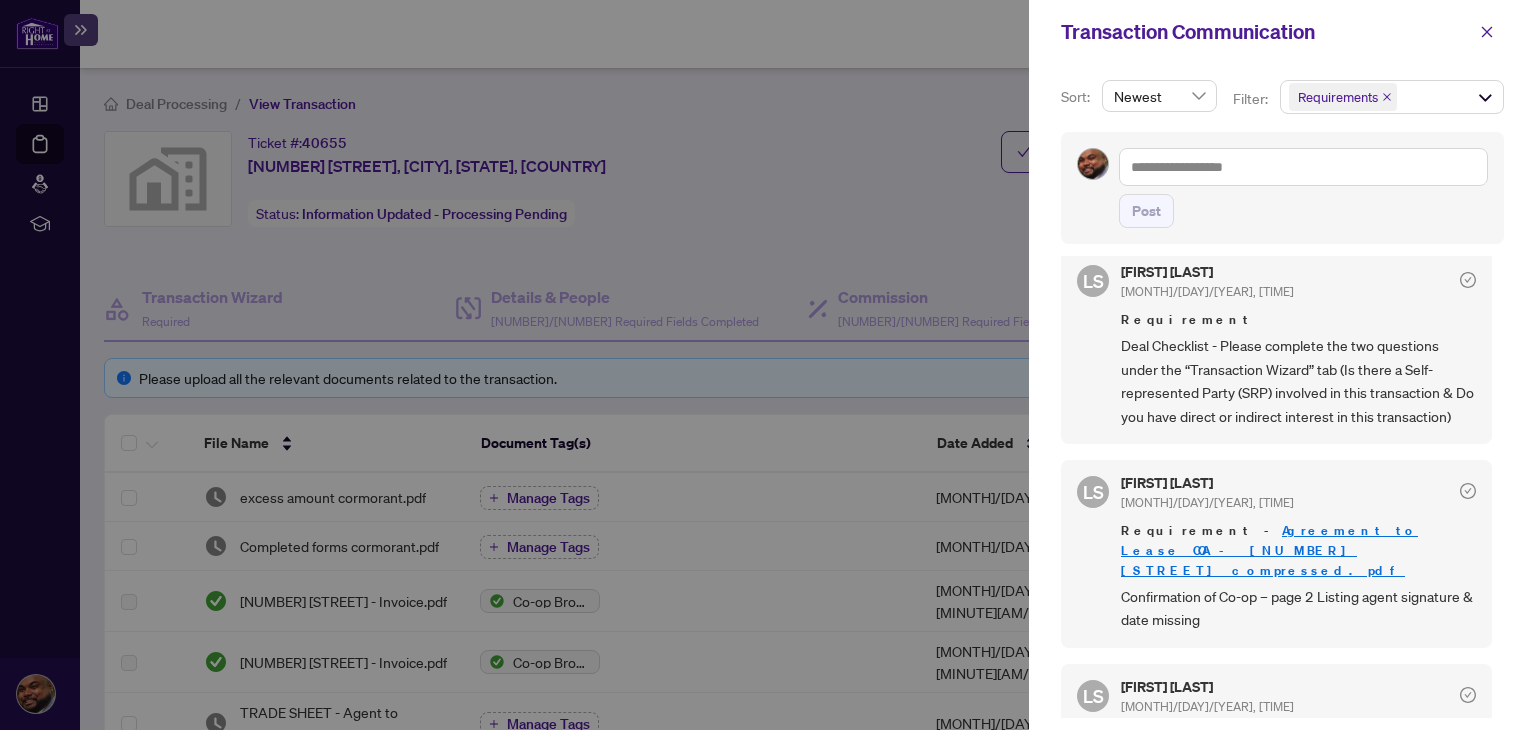 scroll, scrollTop: 1024, scrollLeft: 0, axis: vertical 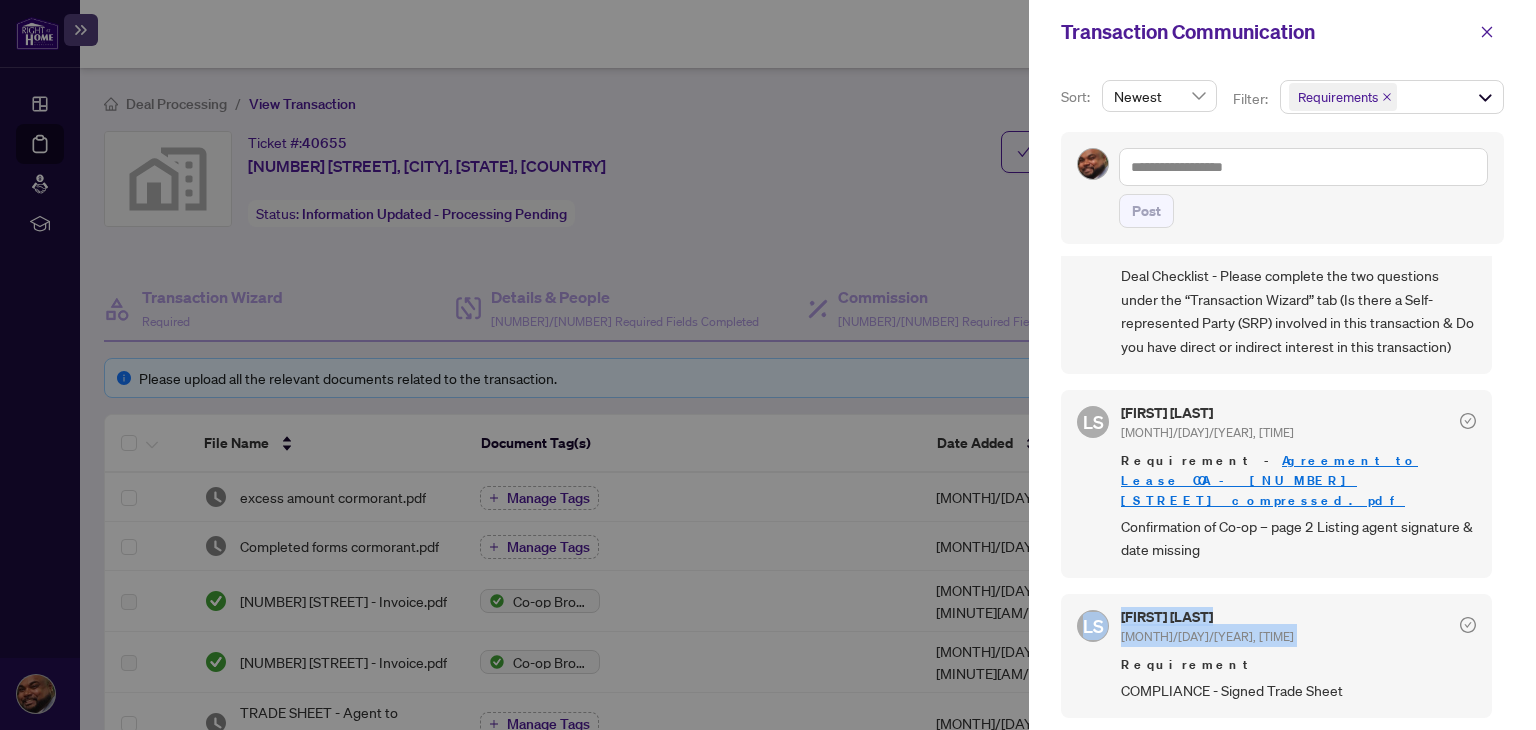 drag, startPoint x: 1489, startPoint y: 616, endPoint x: 1482, endPoint y: 568, distance: 48.507732 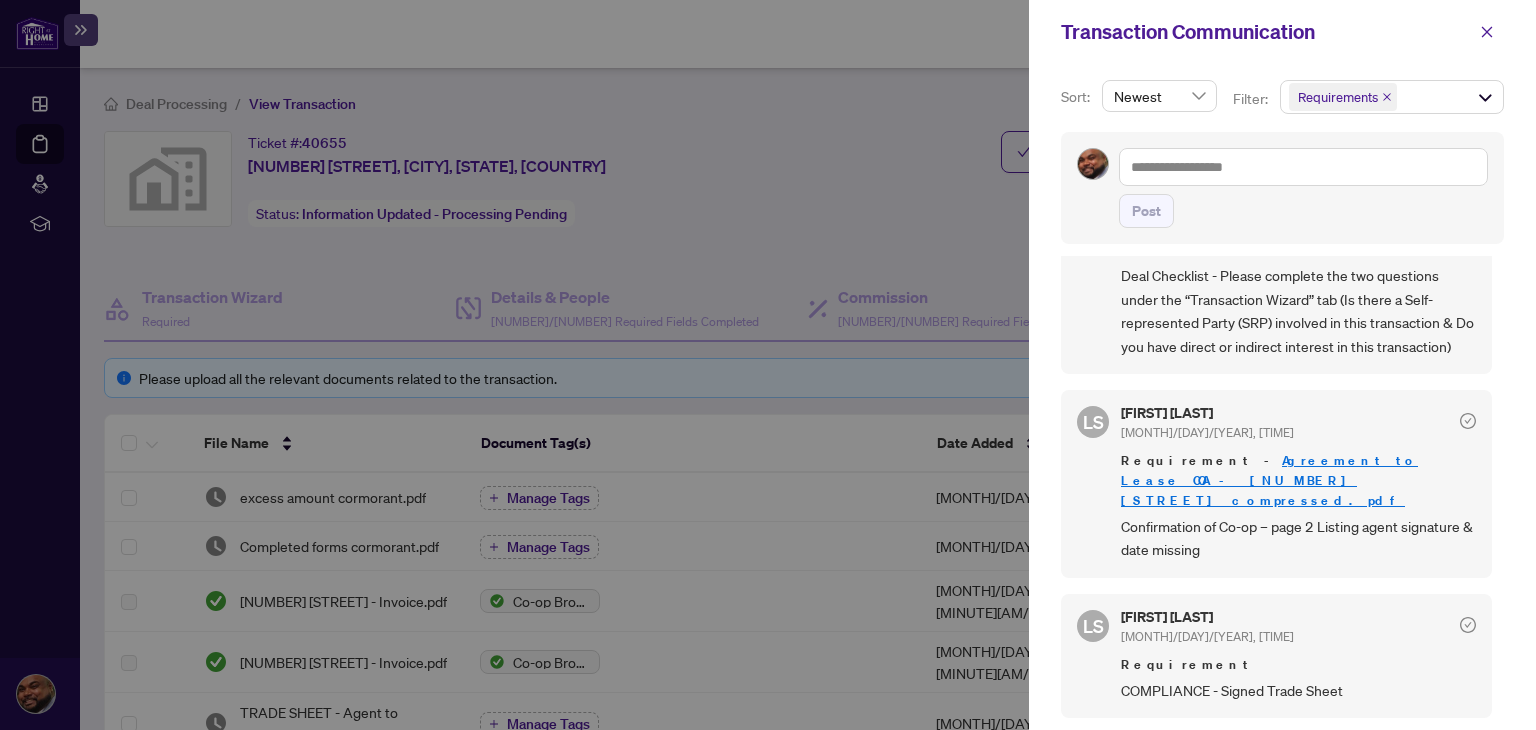 click on "Comments Requirements + 1 ...   Comments Requirements Activity History Post LS [NAME]   [MONTH]/[DAY]/[YEAR], [TIME] Requirement   Confirmation of Closing - when the deal has successfully closed, please notify us by clicking on “Submit for Admin Review” , select "Confirmation of Closing" from the Additional Options and click "Submit". Please also advise, through Transaction Communication, which branch you/your client would like the BV cheque to be sent to for pick up. LS [NAME]   [MONTH]/[DAY]/[YEAR], [TIME] Requirement   MLS Data – page 1 contract and expiry dates missing (Jun 17 and Oct 17) LS [NAME]   [MONTH]/[DAY]/[YEAR], [TIME] Requirement   COMPLIANCE - Listing Agreement – page 1 client initial to be crossed out from Exclusive circle (if the listing was exclusive, please indicate the dates for the exclusive period), #2 Total commission to be corrected to “One months rent plus HST”, page 3 expiry consent circle (Does) missing clients initials LS [NAME]   [MONTH]/[DAY]/[YEAR], [TIME]   LS" at bounding box center [1282, 397] 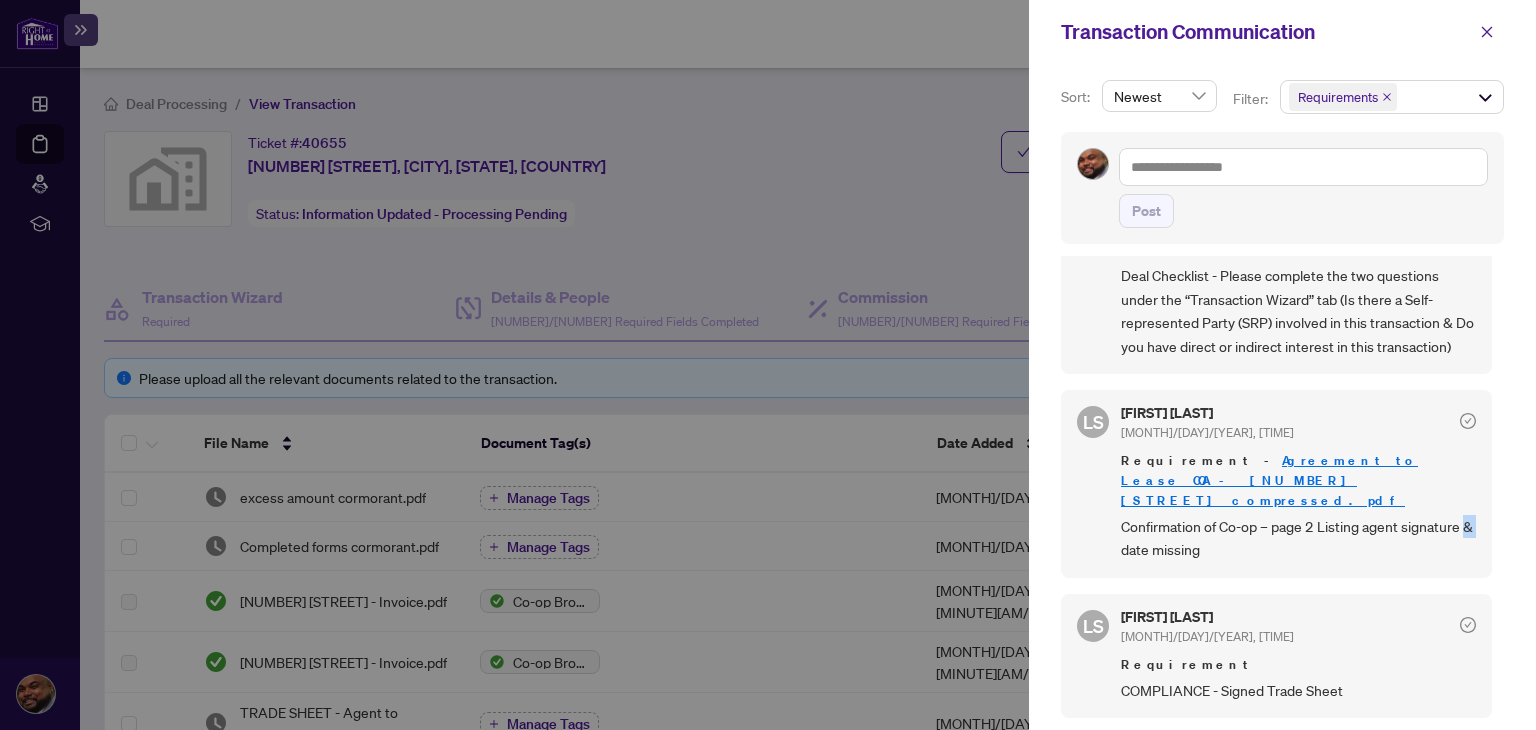 click on "Comments Requirements + 1 ...   Comments Requirements Activity History Post LS [NAME]   [MONTH]/[DAY]/[YEAR], [TIME] Requirement   Confirmation of Closing - when the deal has successfully closed, please notify us by clicking on “Submit for Admin Review” , select "Confirmation of Closing" from the Additional Options and click "Submit". Please also advise, through Transaction Communication, which branch you/your client would like the BV cheque to be sent to for pick up. LS [NAME]   [MONTH]/[DAY]/[YEAR], [TIME] Requirement   MLS Data – page 1 contract and expiry dates missing (Jun 17 and Oct 17) LS [NAME]   [MONTH]/[DAY]/[YEAR], [TIME] Requirement   COMPLIANCE - Listing Agreement – page 1 client initial to be crossed out from Exclusive circle (if the listing was exclusive, please indicate the dates for the exclusive period), #2 Total commission to be corrected to “One months rent plus HST”, page 3 expiry consent circle (Does) missing clients initials LS [NAME]   [MONTH]/[DAY]/[YEAR], [TIME]   LS" at bounding box center [1282, 397] 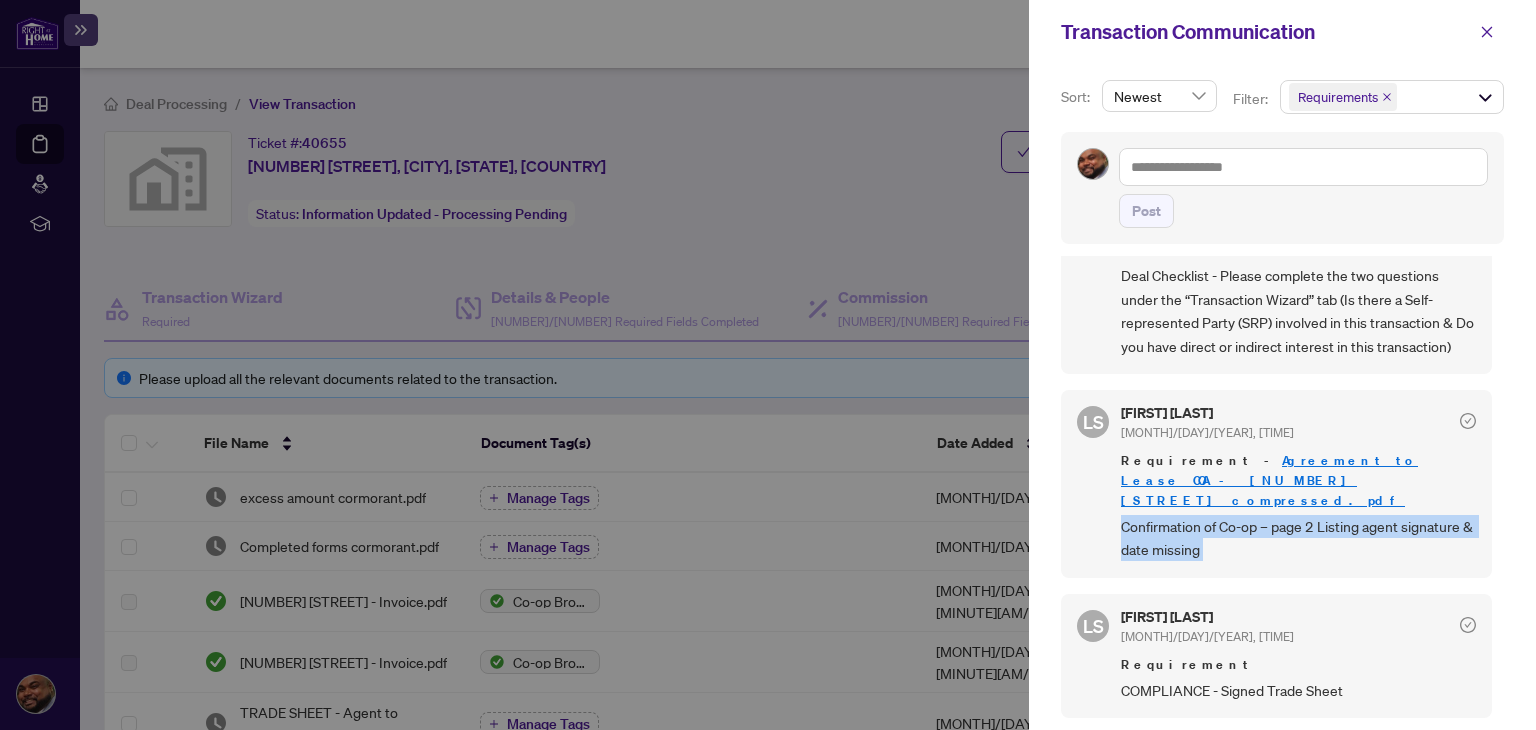 click on "Comments Requirements + 1 ...   Comments Requirements Activity History Post LS [NAME]   [MONTH]/[DAY]/[YEAR], [TIME] Requirement   Confirmation of Closing - when the deal has successfully closed, please notify us by clicking on “Submit for Admin Review” , select "Confirmation of Closing" from the Additional Options and click "Submit". Please also advise, through Transaction Communication, which branch you/your client would like the BV cheque to be sent to for pick up. LS [NAME]   [MONTH]/[DAY]/[YEAR], [TIME] Requirement   MLS Data – page 1 contract and expiry dates missing (Jun 17 and Oct 17) LS [NAME]   [MONTH]/[DAY]/[YEAR], [TIME] Requirement   COMPLIANCE - Listing Agreement – page 1 client initial to be crossed out from Exclusive circle (if the listing was exclusive, please indicate the dates for the exclusive period), #2 Total commission to be corrected to “One months rent plus HST”, page 3 expiry consent circle (Does) missing clients initials LS [NAME]   [MONTH]/[DAY]/[YEAR], [TIME]   LS" at bounding box center (1282, 397) 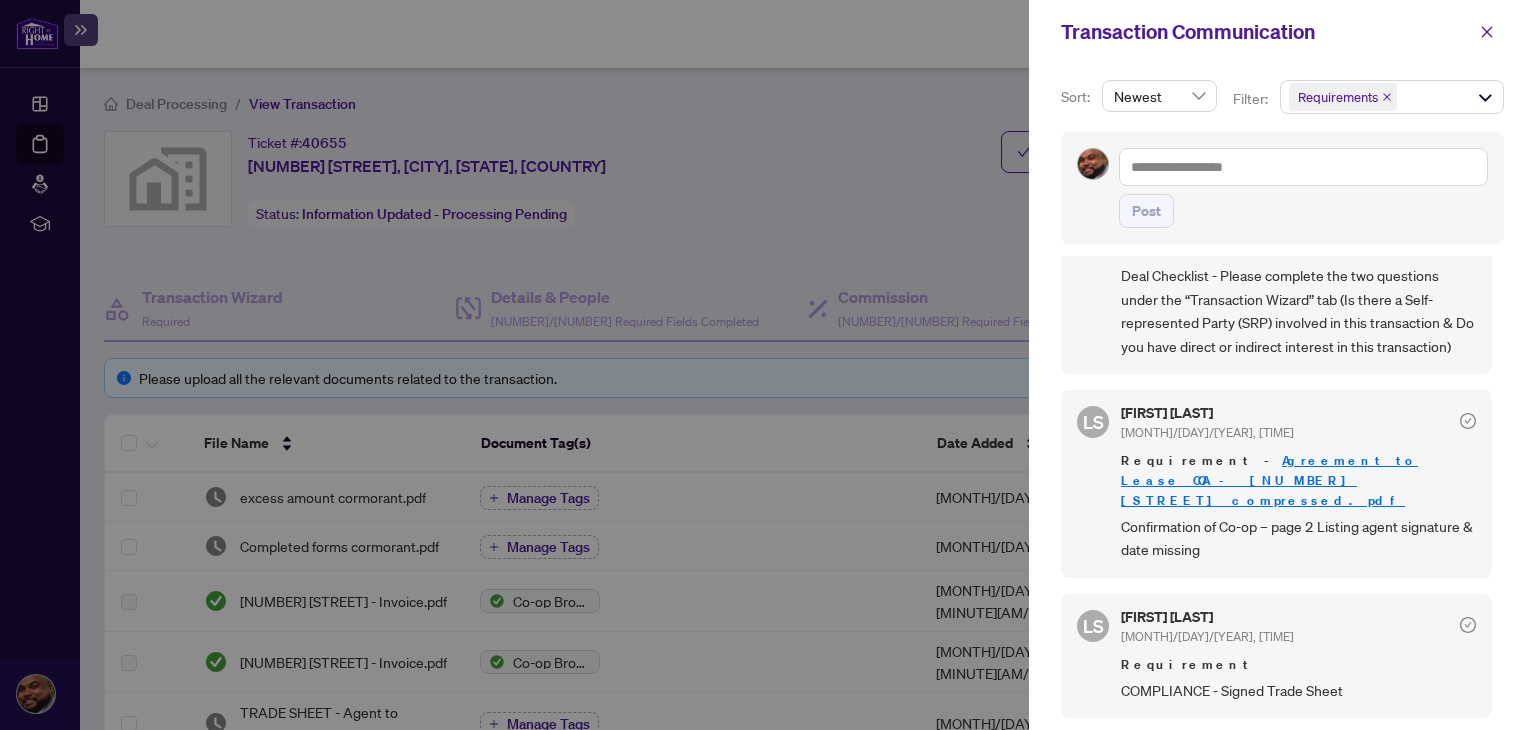 click at bounding box center [768, 365] 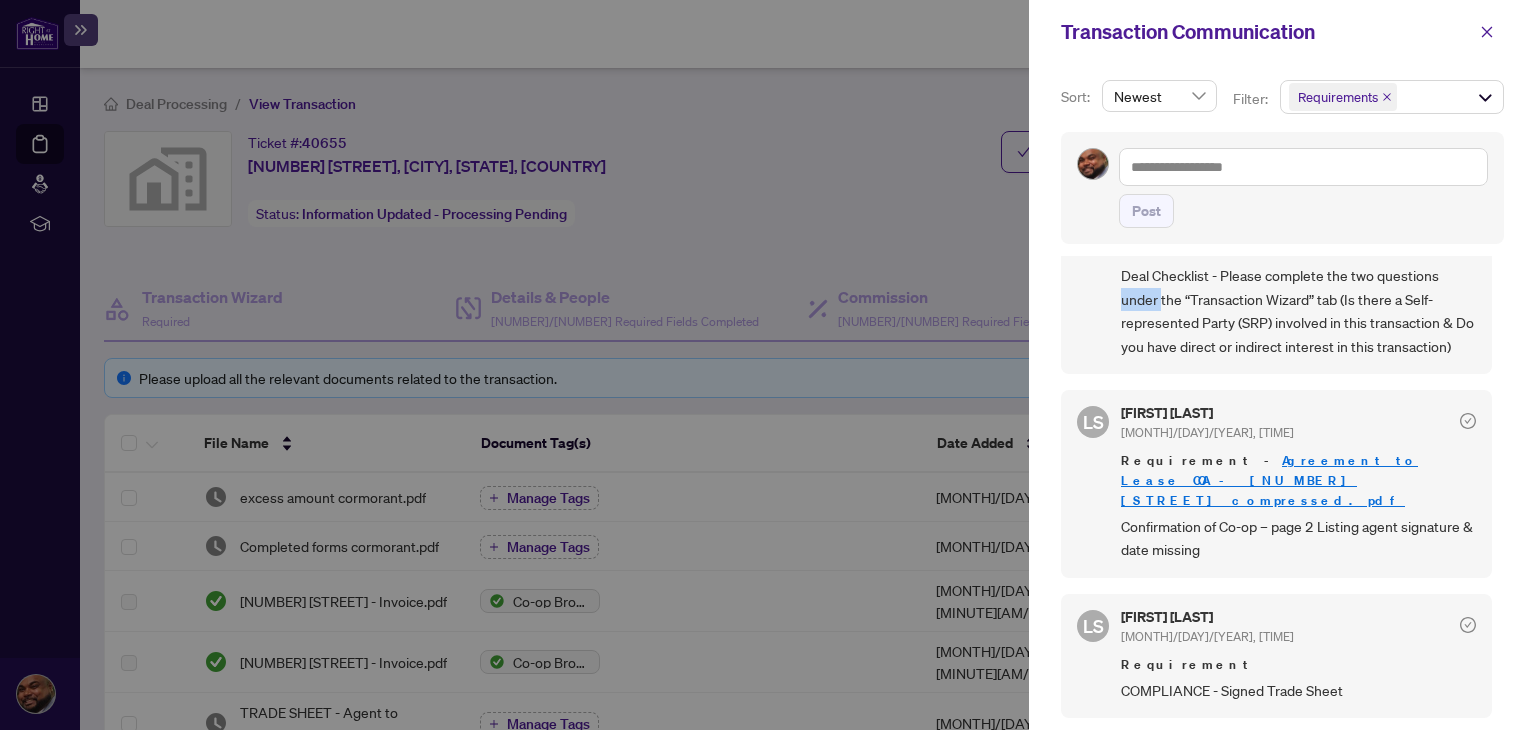 click on "[MONTH]/[DAY]/[YEAR], [HOUR]:[MINUTE][AM/PM] Requirement   Confirmation of Closing - when the deal has successfully closed, please notify us by clicking on “Submit for Admin Review” , select "Confirmation of Closing" from the Additional Options and click "Submit". Please also advise, through Transaction Communication, which branch you/your client would like the BV cheque to be sent to for pick up. LS [LAST] [LAST]   [MONTH]/[DAY]/[YEAR], [HOUR]:[MINUTE][AM/PM] Requirement   MLS Data – page 1 contract and expiry dates missing ([MONTH] 17 and [MONTH] 17) LS [LAST] [LAST]   [MONTH]/[DAY]/[YEAR], [HOUR]:[MINUTE][AM/PM] Requirement   COMPLIANCE - Listing Agreement – page 1 client initial to be crossed out from Exclusive circle (if the listing was exclusive, please indicate the dates for the exclusive period), #2 Total commission to be corrected to “One months rent plus HST”, page 3 expiry consent circle (Does) missing clients initials LS [LAST] [LAST]   [MONTH]/[DAY]/[YEAR], [HOUR]:[MINUTE][AM/PM] Requirement   LS [LAST] [LAST]   [MONTH]/[DAY]/[YEAR], [HOUR]:[MINUTE][AM/PM] Requirement   LS [LAST] [LAST]      -  LS" at bounding box center [1282, 487] 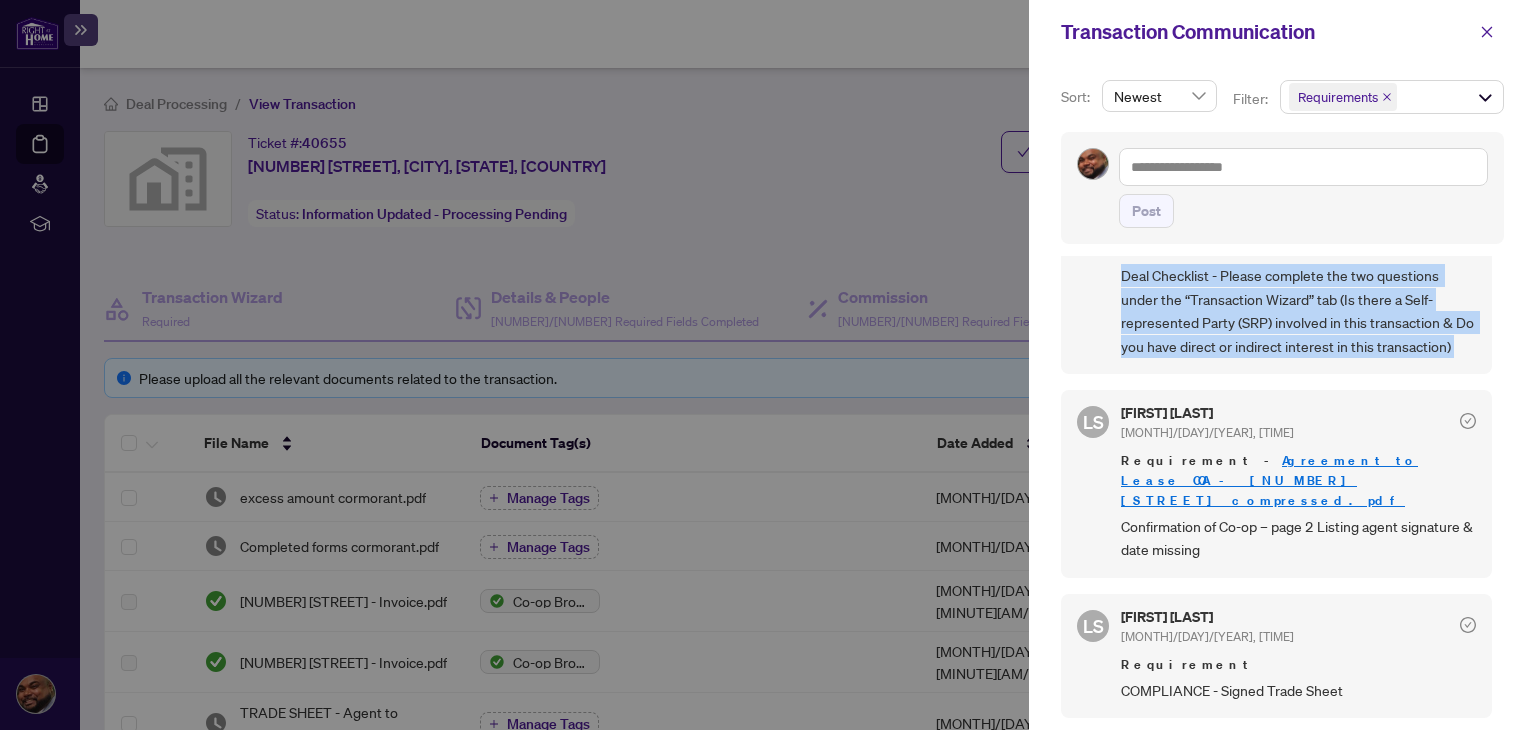 click on "[MONTH]/[DAY]/[YEAR], [HOUR]:[MINUTE][AM/PM] Requirement   Confirmation of Closing - when the deal has successfully closed, please notify us by clicking on “Submit for Admin Review” , select "Confirmation of Closing" from the Additional Options and click "Submit". Please also advise, through Transaction Communication, which branch you/your client would like the BV cheque to be sent to for pick up. LS [LAST] [LAST]   [MONTH]/[DAY]/[YEAR], [HOUR]:[MINUTE][AM/PM] Requirement   MLS Data – page 1 contract and expiry dates missing ([MONTH] 17 and [MONTH] 17) LS [LAST] [LAST]   [MONTH]/[DAY]/[YEAR], [HOUR]:[MINUTE][AM/PM] Requirement   COMPLIANCE - Listing Agreement – page 1 client initial to be crossed out from Exclusive circle (if the listing was exclusive, please indicate the dates for the exclusive period), #2 Total commission to be corrected to “One months rent plus HST”, page 3 expiry consent circle (Does) missing clients initials LS [LAST] [LAST]   [MONTH]/[DAY]/[YEAR], [HOUR]:[MINUTE][AM/PM] Requirement   LS [LAST] [LAST]   [MONTH]/[DAY]/[YEAR], [HOUR]:[MINUTE][AM/PM] Requirement   LS [LAST] [LAST]      -  LS" at bounding box center (1282, 487) 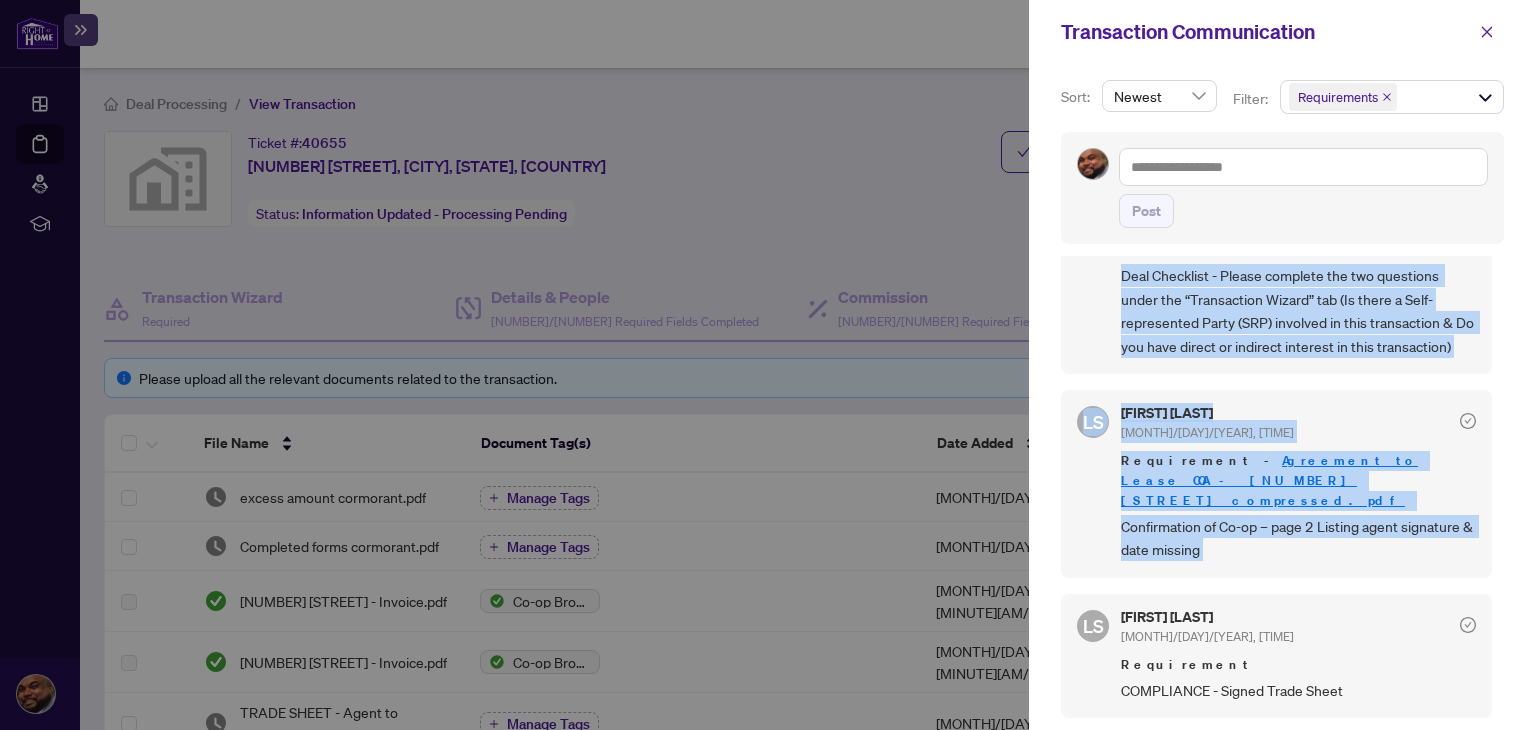 drag, startPoint x: 1488, startPoint y: 263, endPoint x: 1460, endPoint y: 539, distance: 277.41666 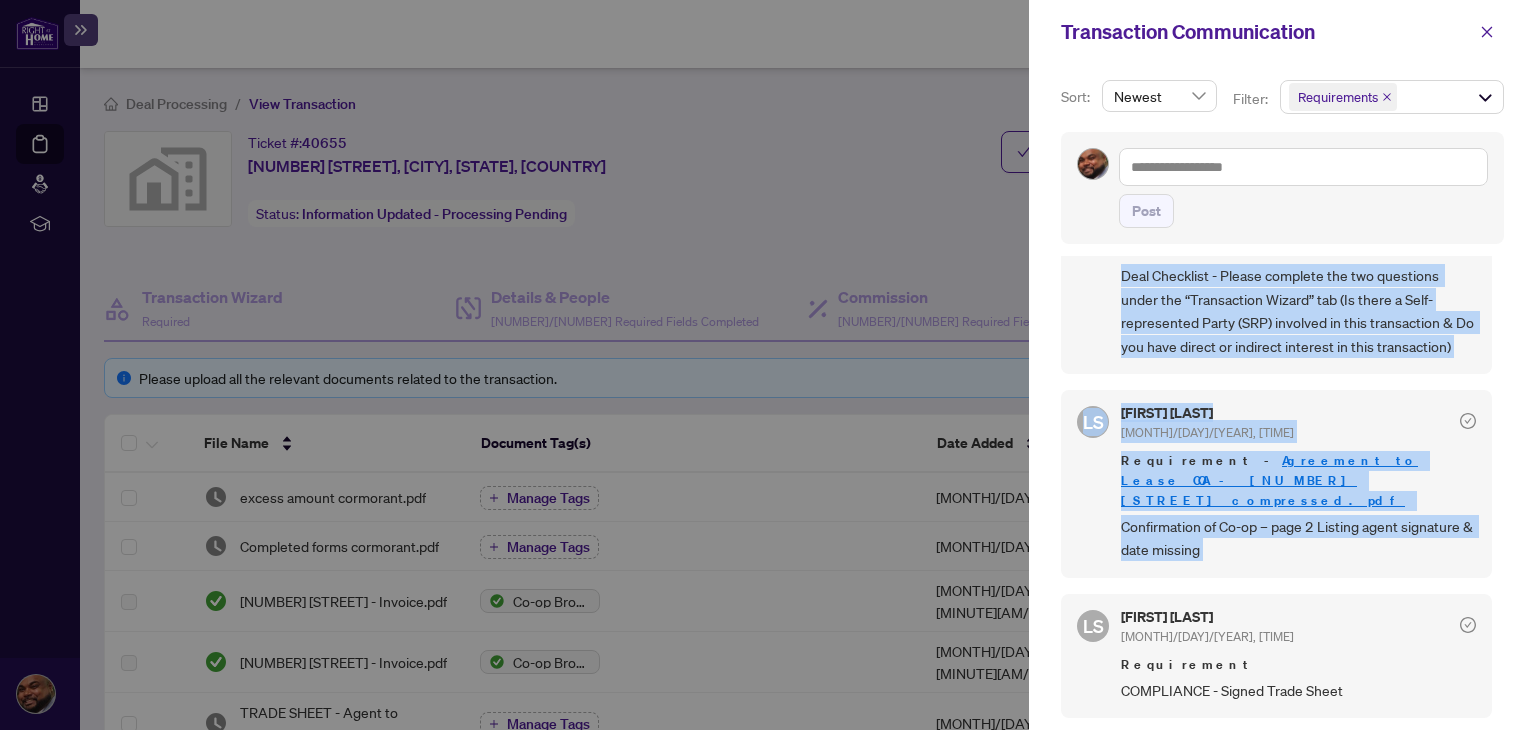 click on "[MONTH]/[DAY]/[YEAR], [HOUR]:[MINUTE][AM/PM] Requirement    -  Agreement to Lease COA - [NUMBER] Cormorant_compressed.pdf Confirmation of Co-op – page 2 Listing agent signature & date missing" at bounding box center [1276, 484] 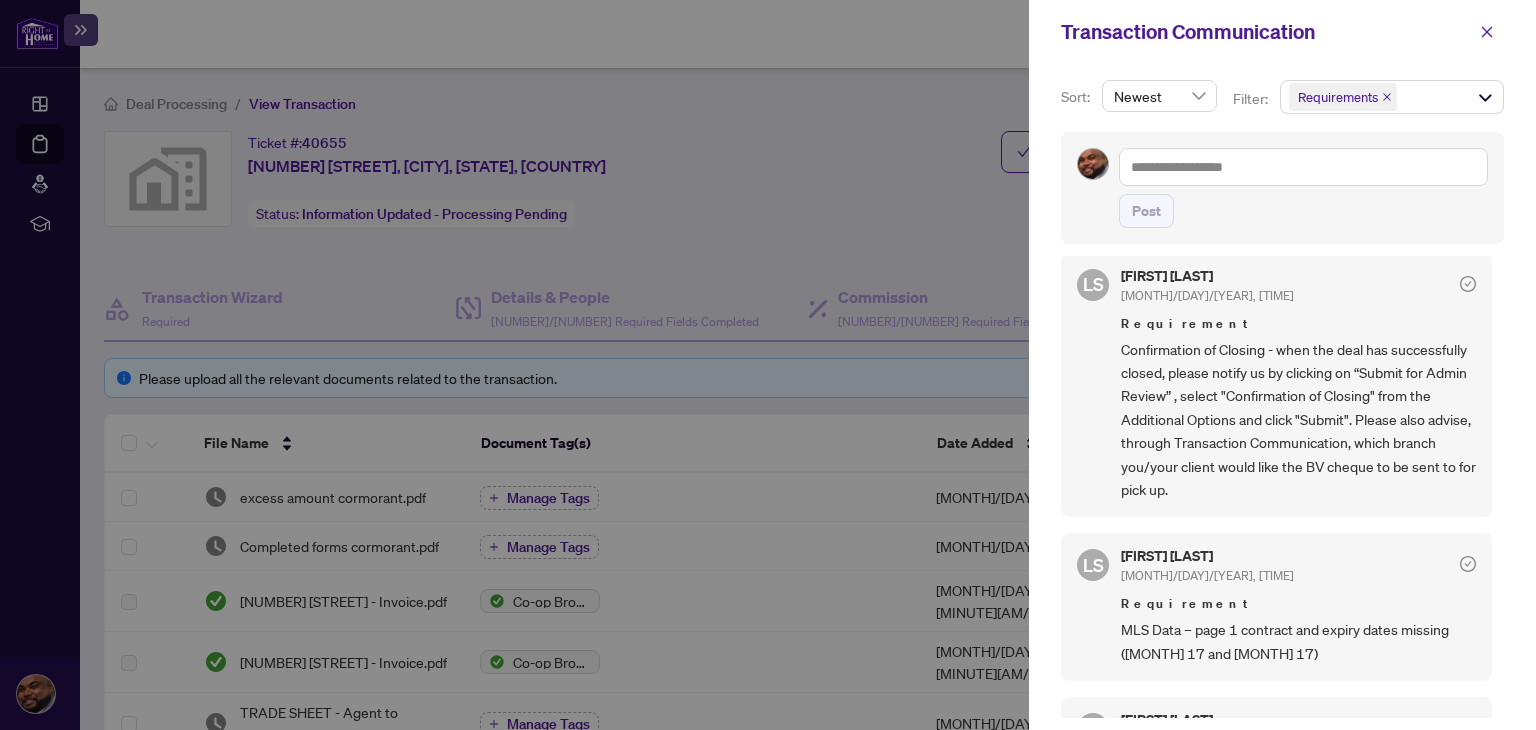 scroll, scrollTop: 0, scrollLeft: 0, axis: both 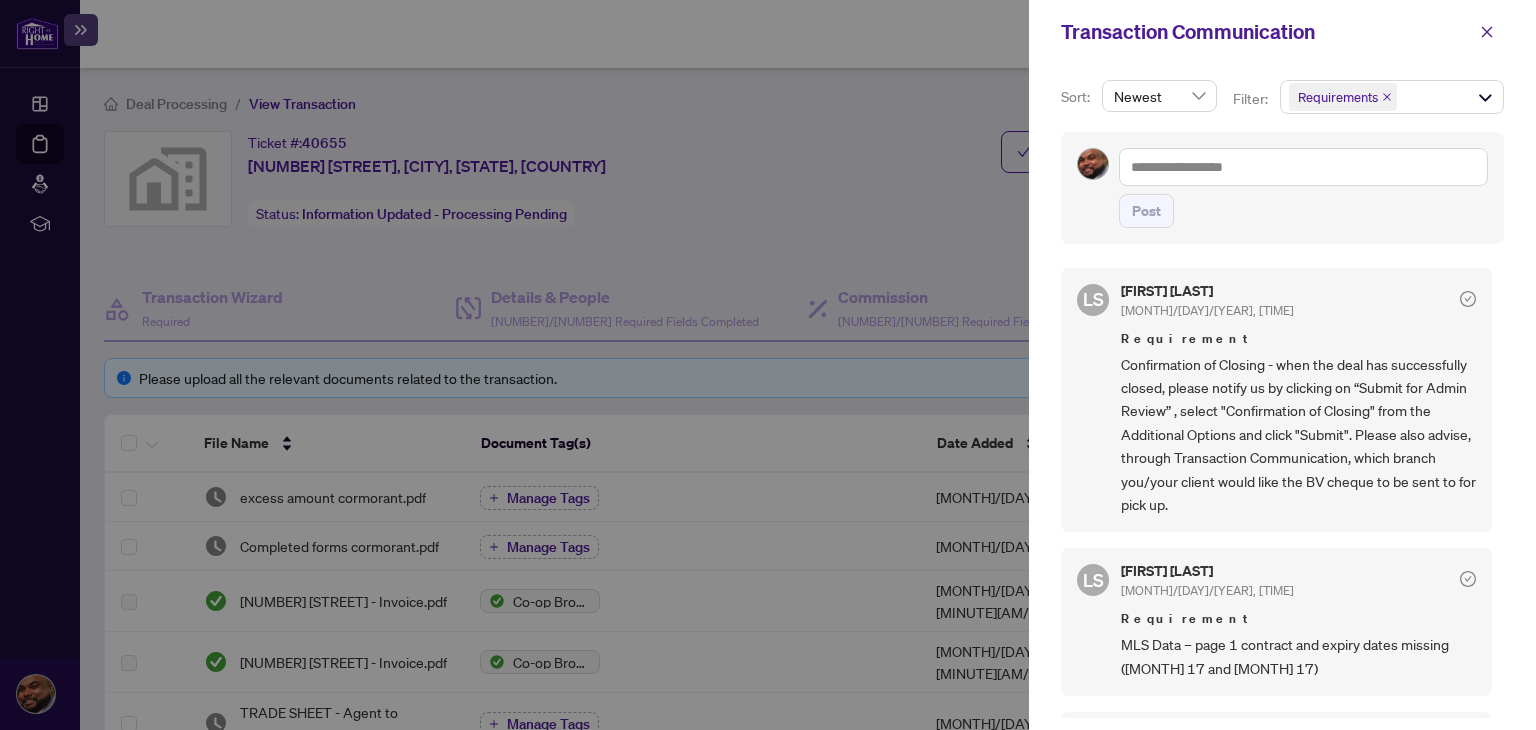 click at bounding box center (768, 365) 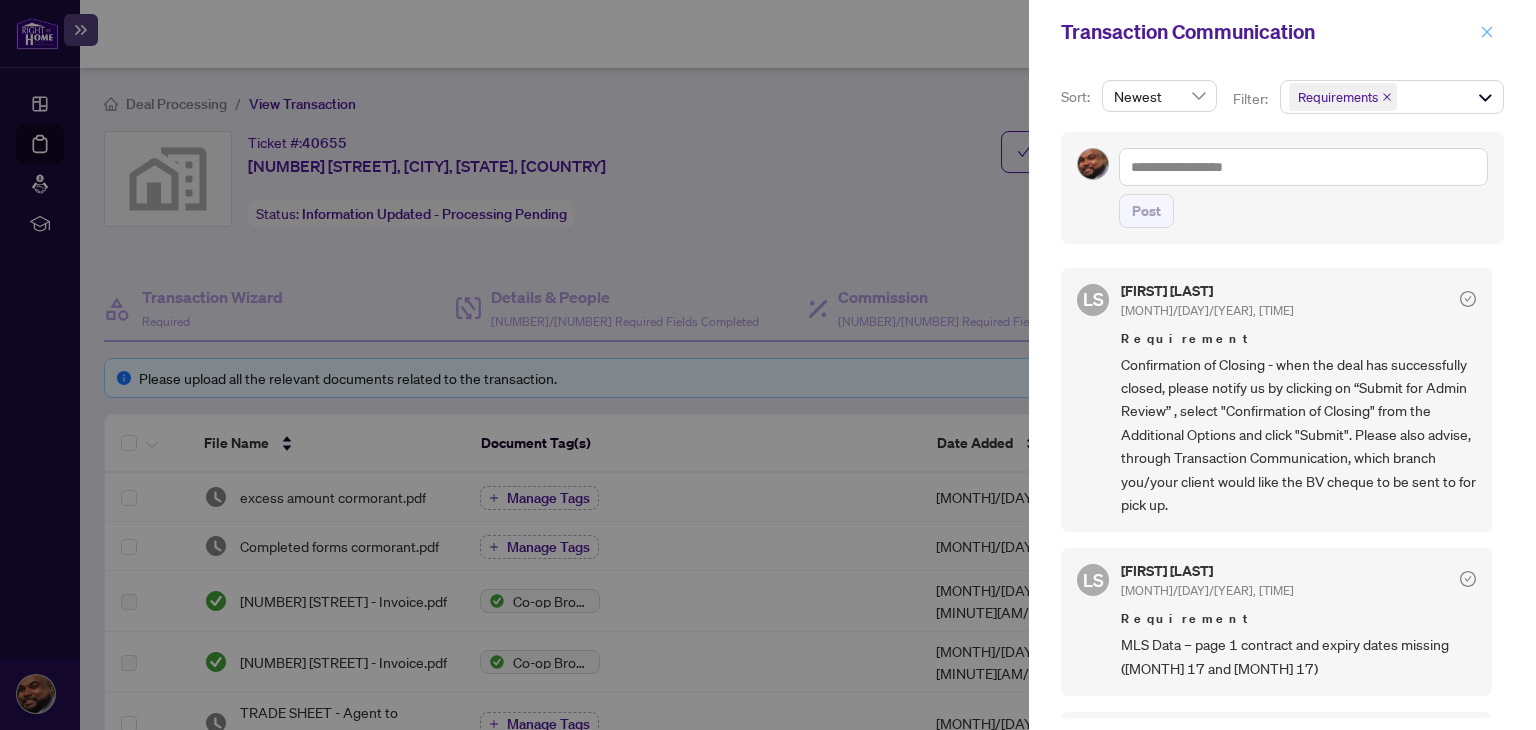 click at bounding box center [1487, 32] 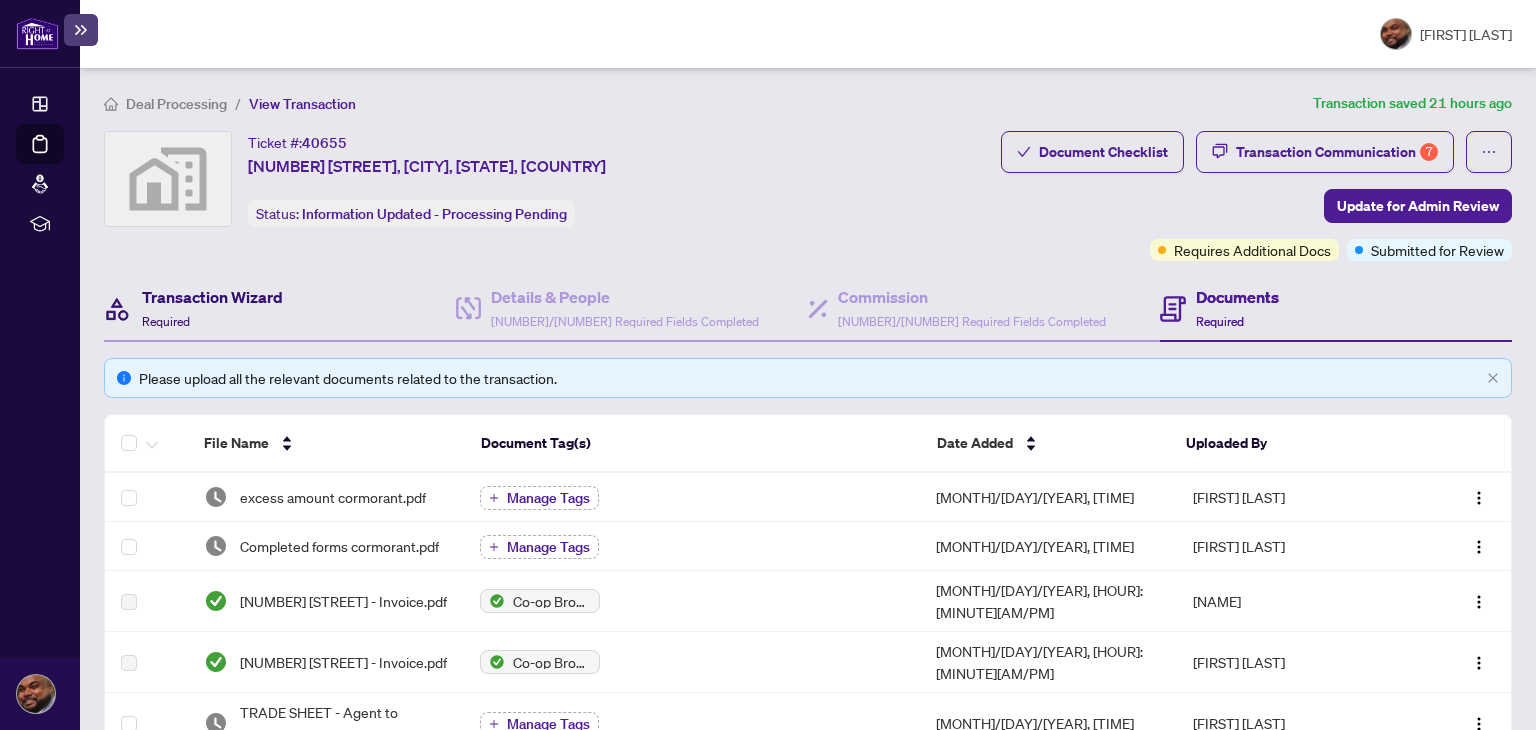 click on "Transaction Wizard" at bounding box center [212, 297] 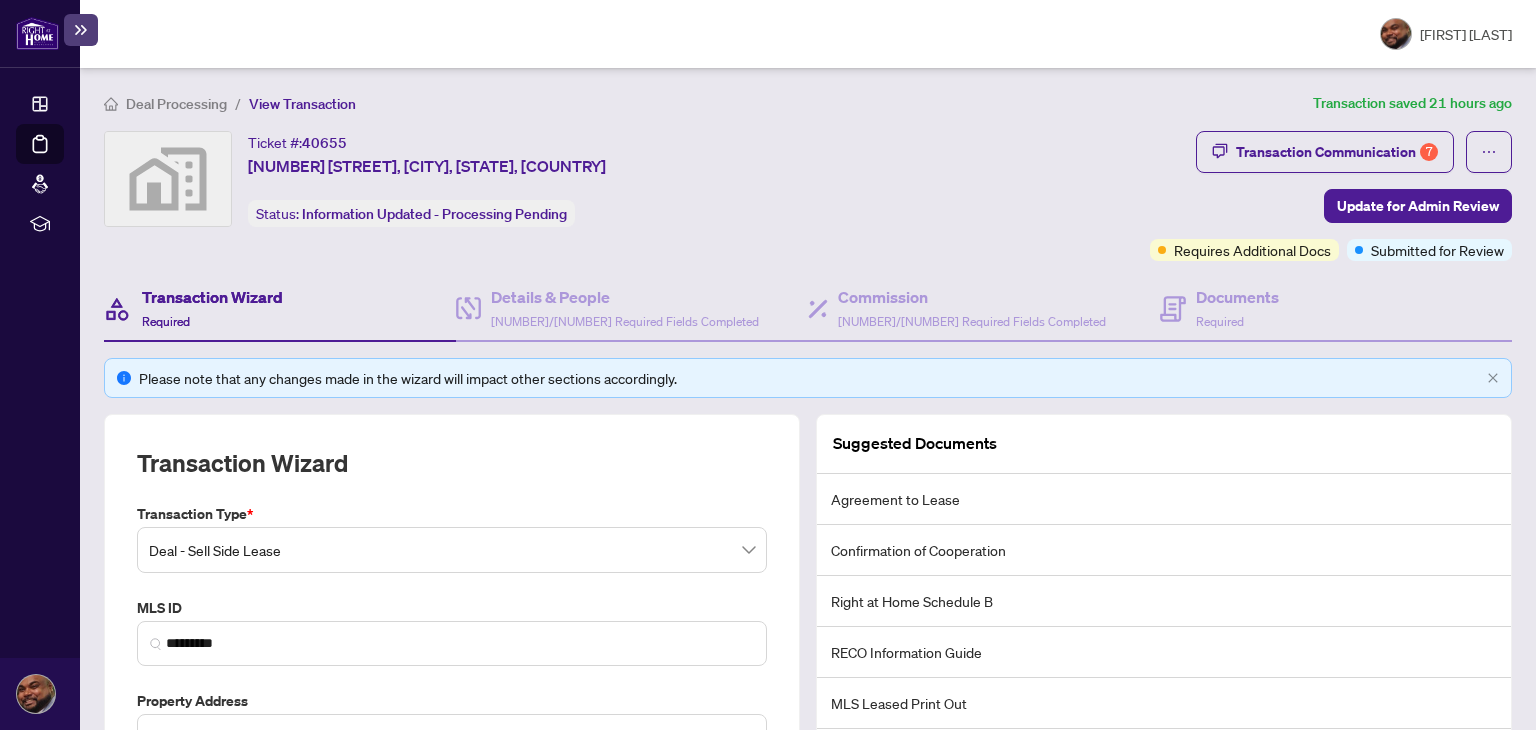 click on "Deal - Sell Side Lease" at bounding box center [452, 550] 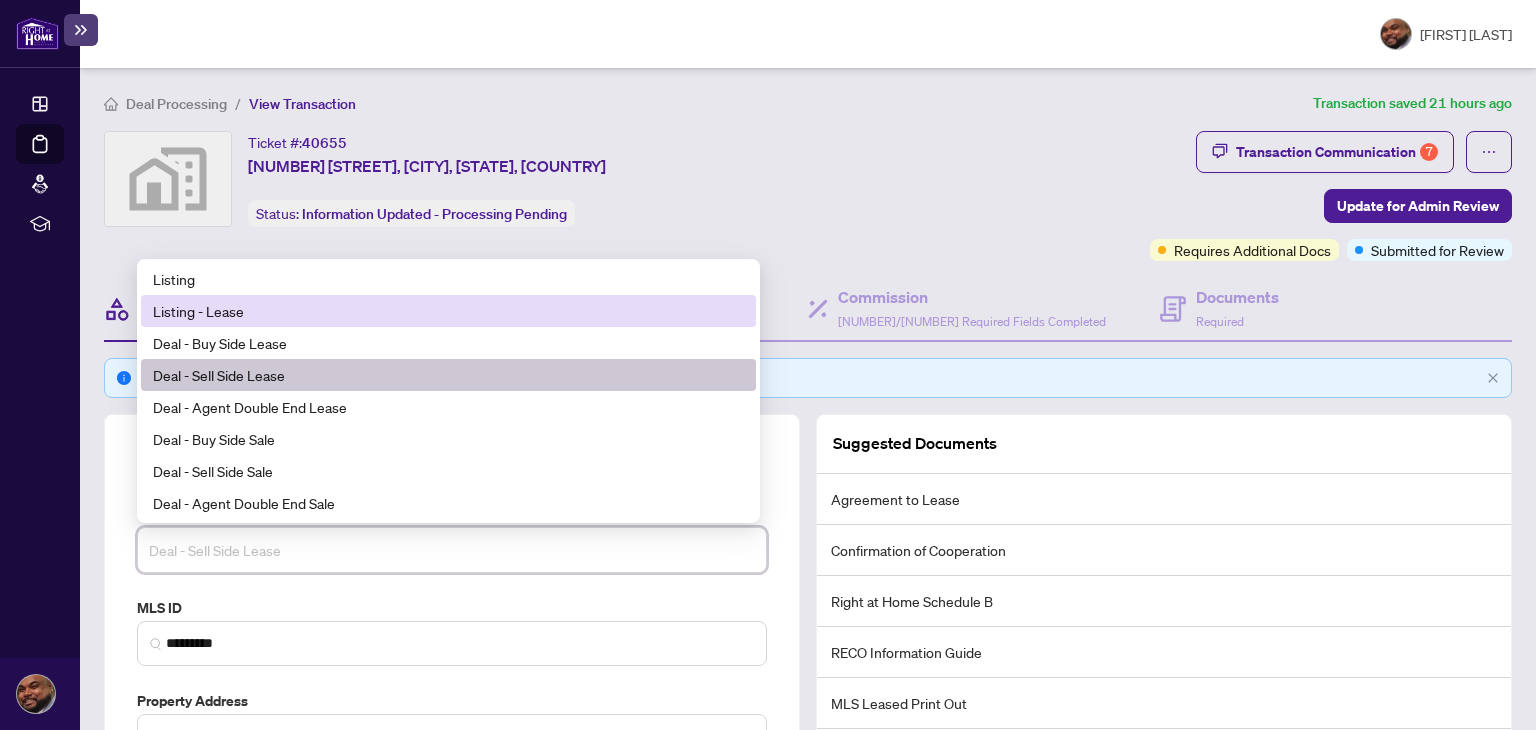 click on "Listing - Lease" at bounding box center (448, 311) 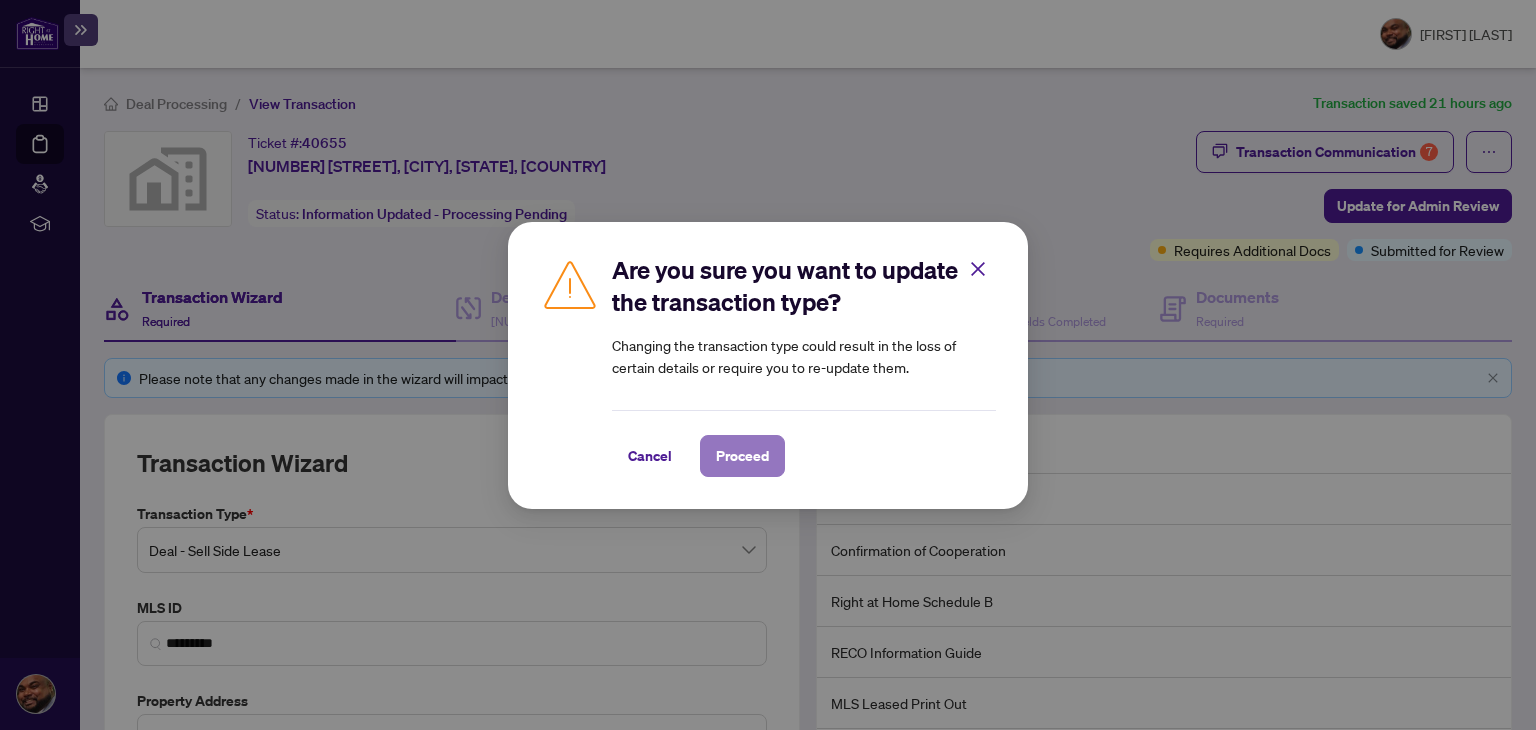 click on "Proceed" at bounding box center [742, 456] 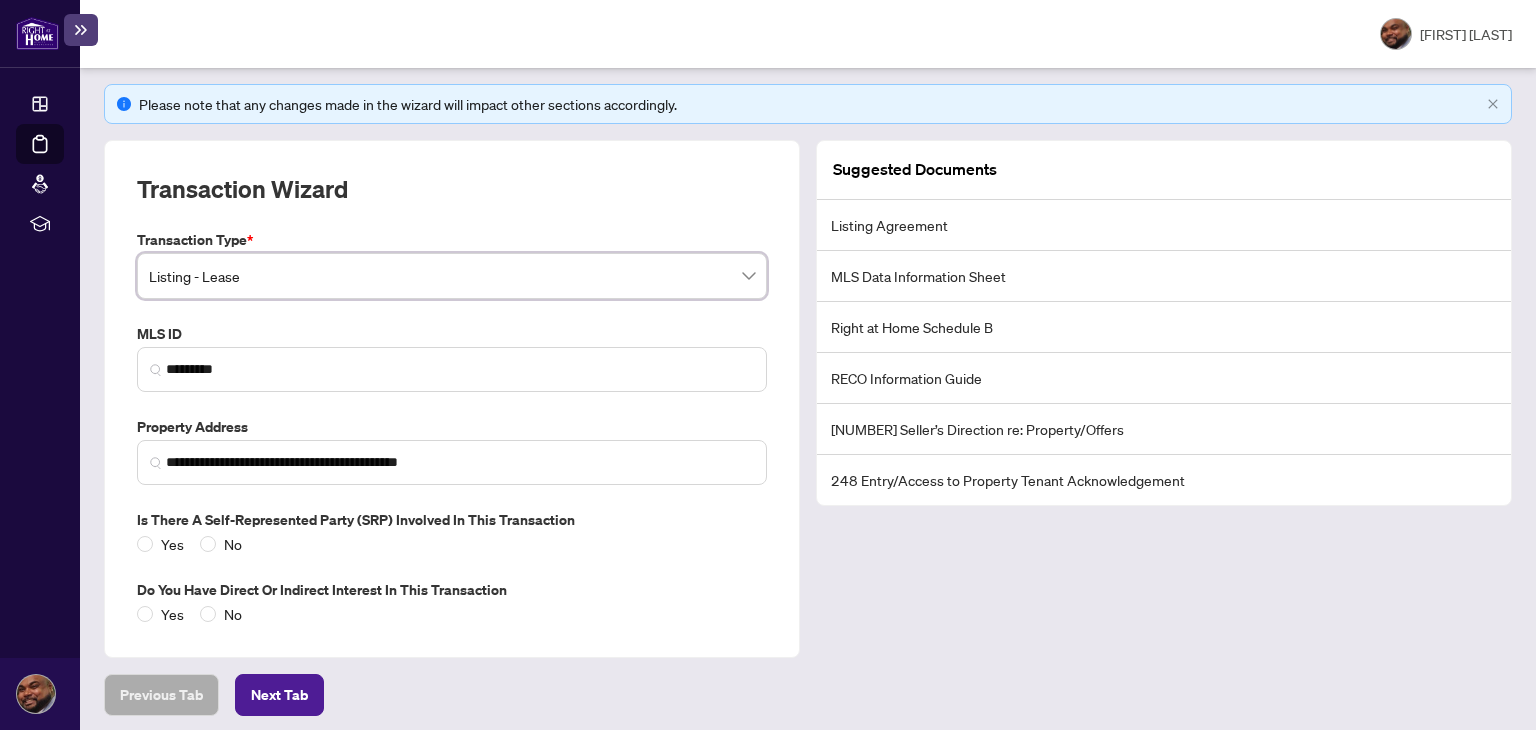 scroll, scrollTop: 280, scrollLeft: 0, axis: vertical 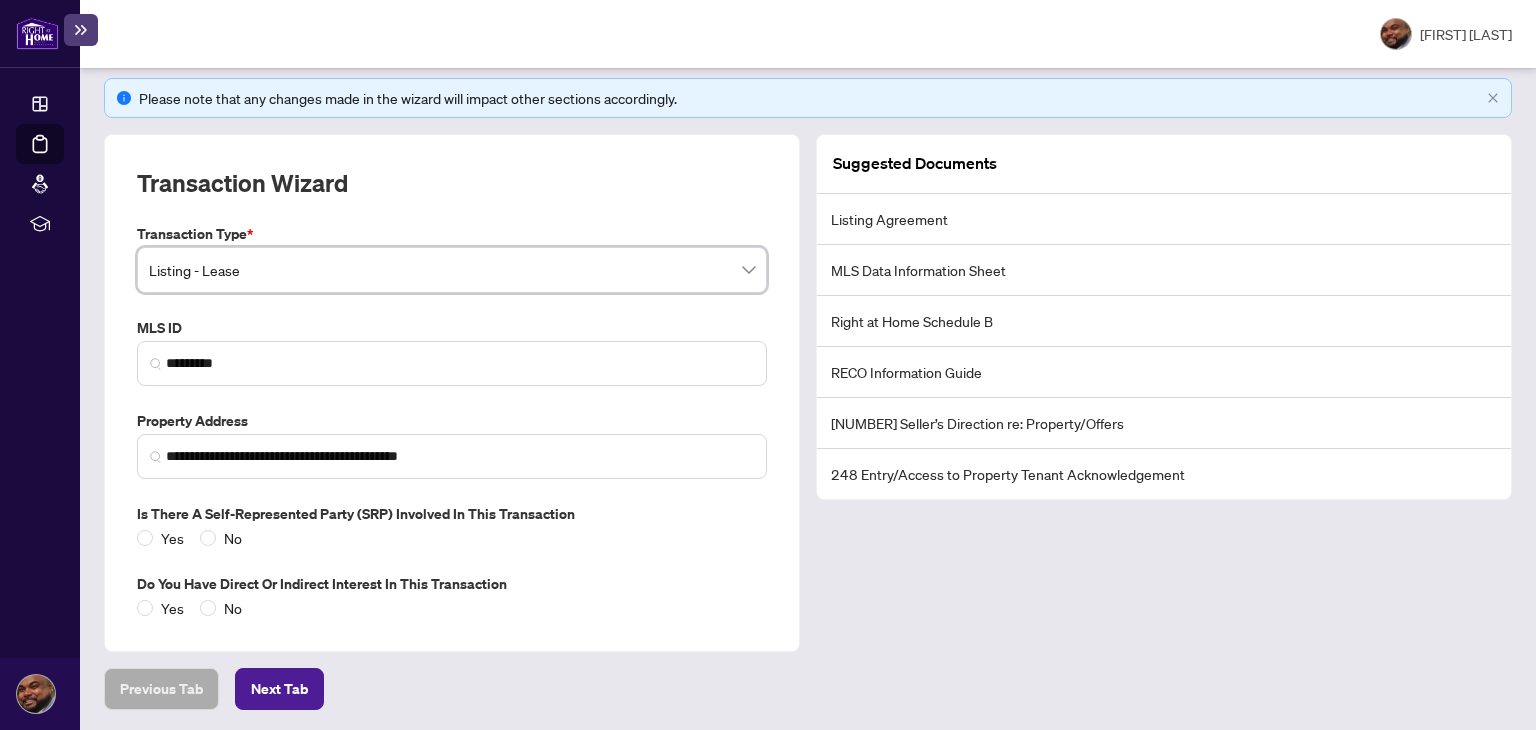 click on "**********" at bounding box center (452, 421) 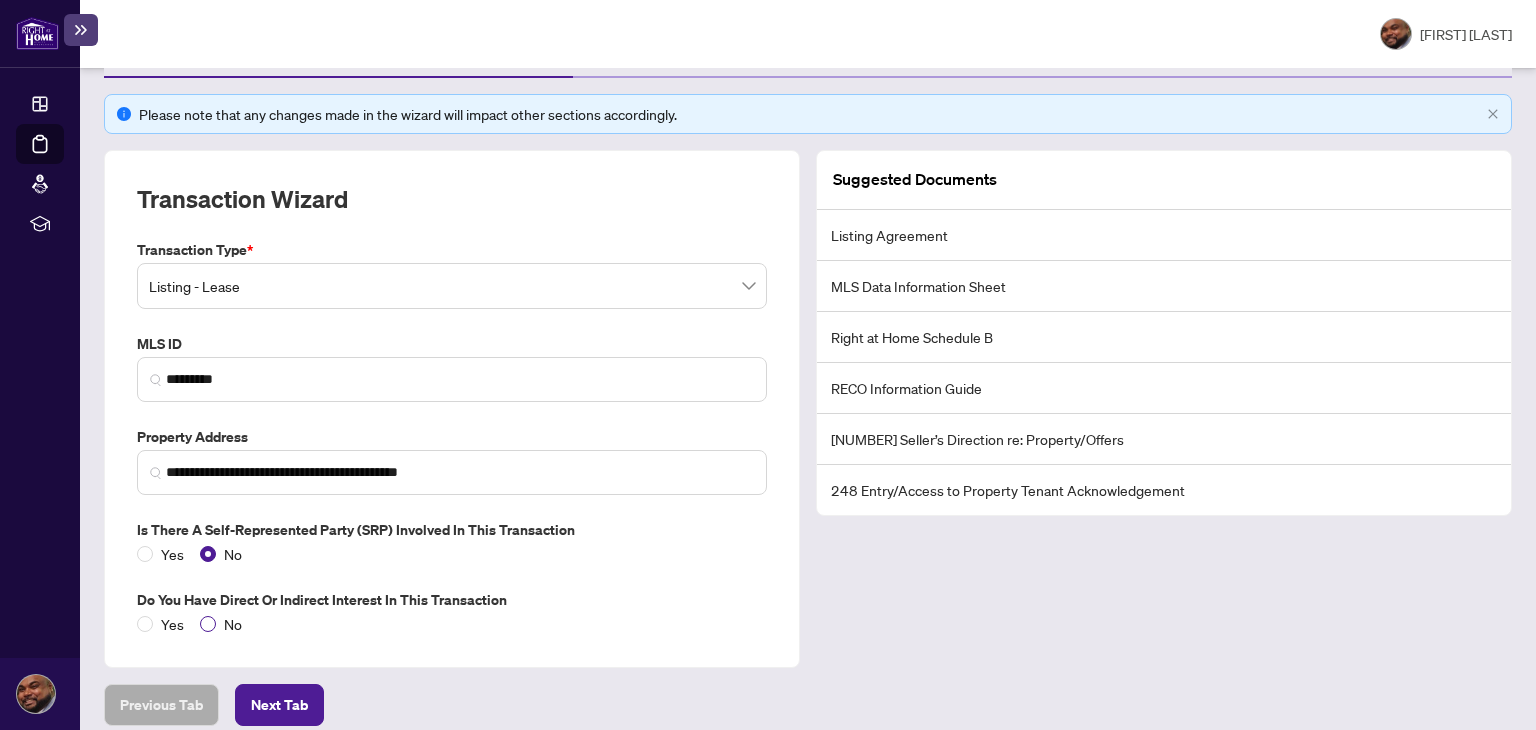scroll, scrollTop: 264, scrollLeft: 0, axis: vertical 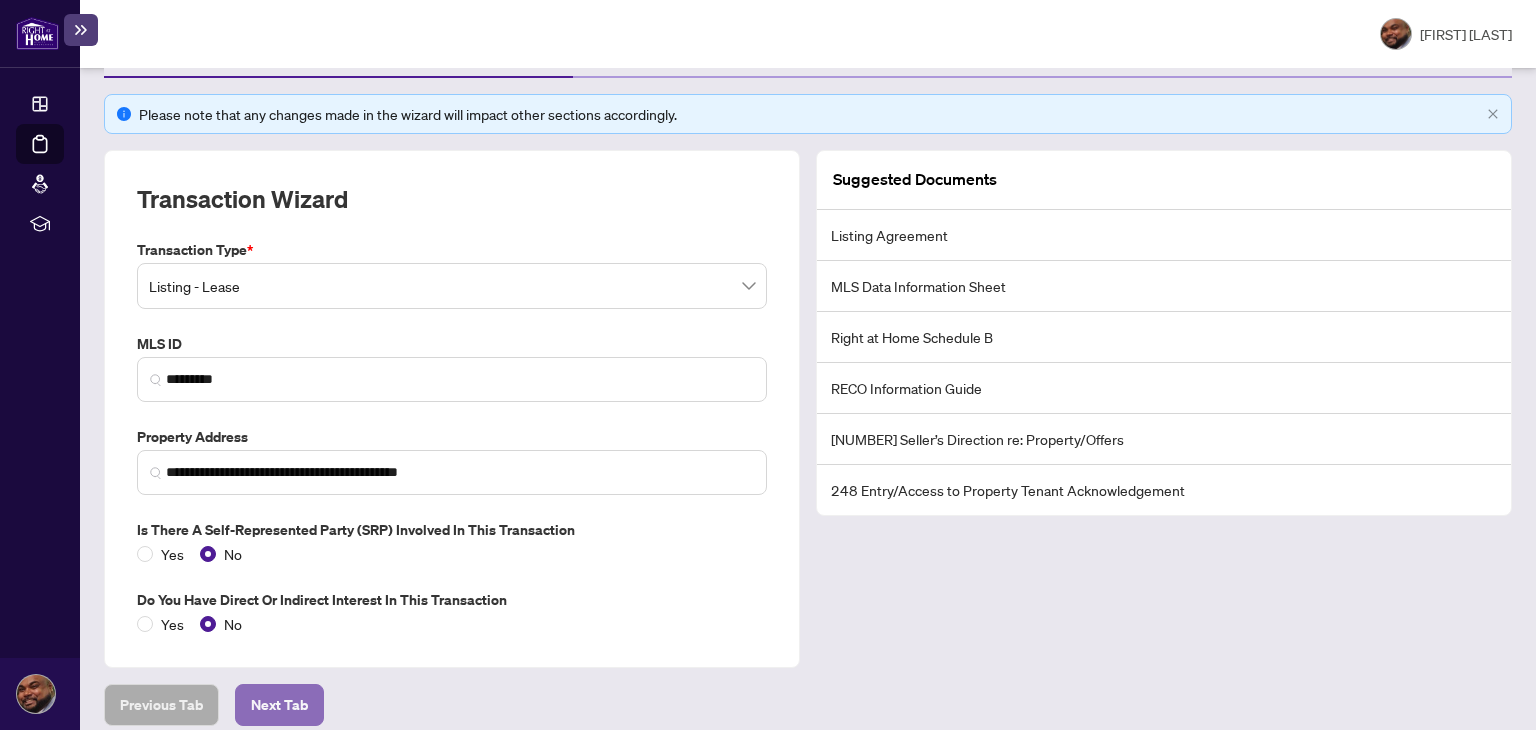 click on "Next Tab" at bounding box center (161, 705) 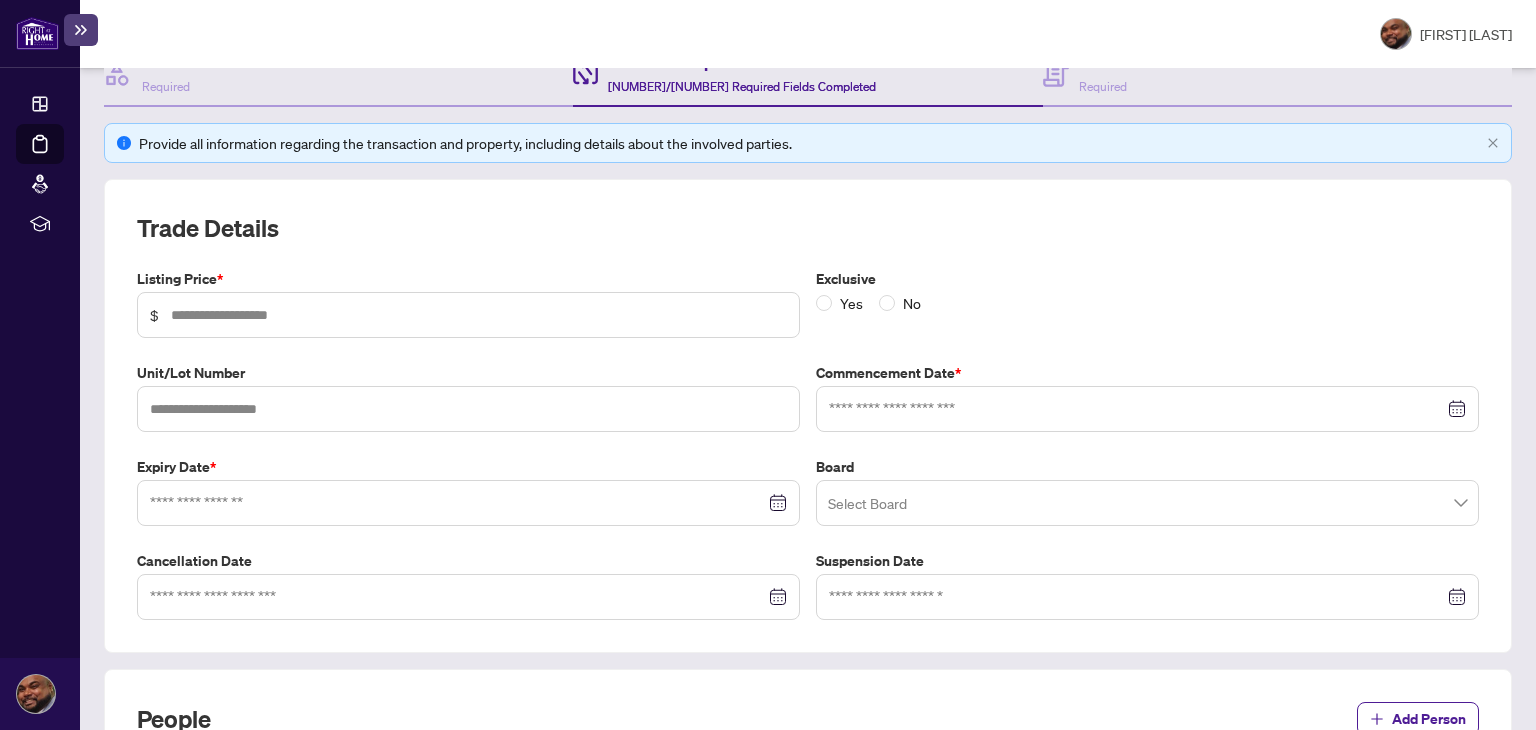 scroll, scrollTop: 242, scrollLeft: 0, axis: vertical 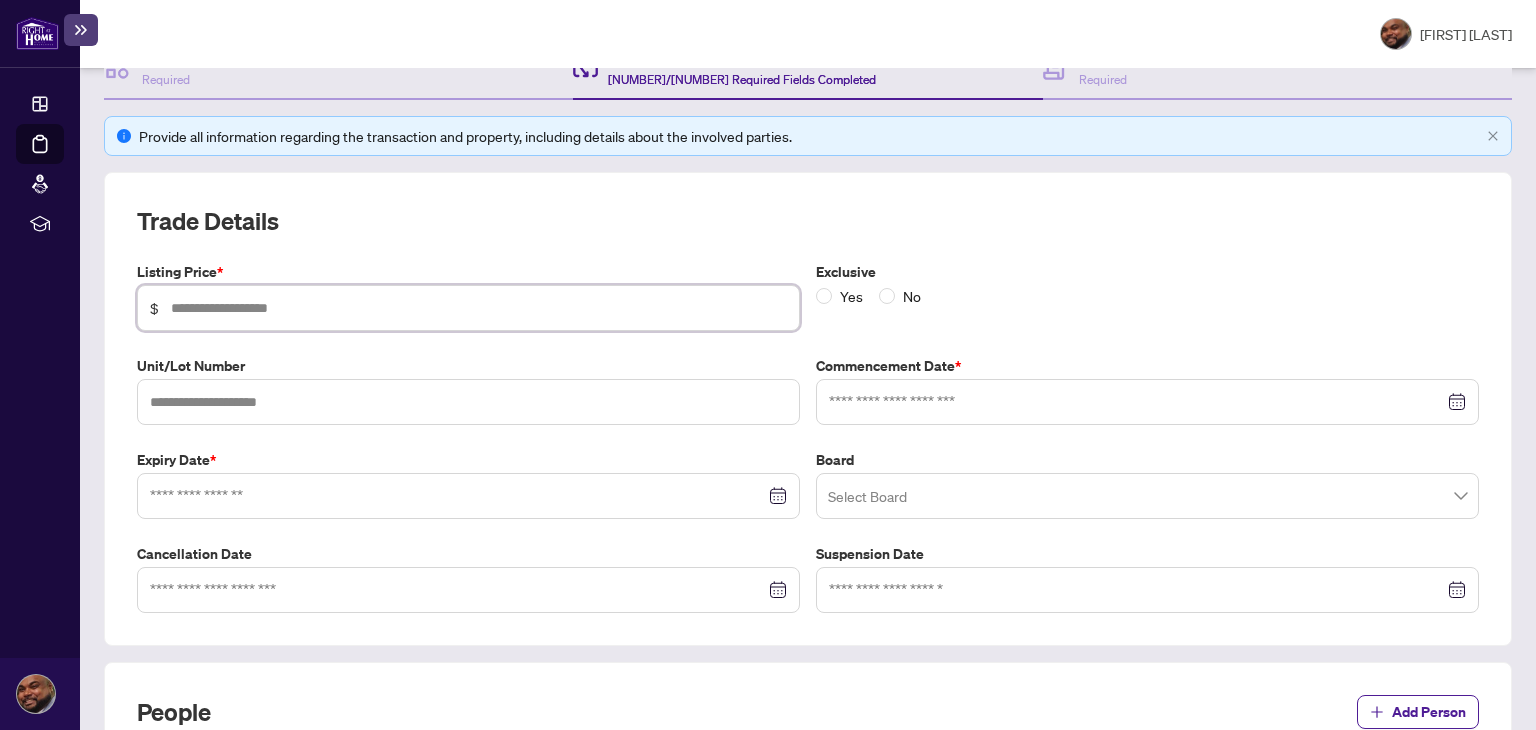 click at bounding box center [479, 308] 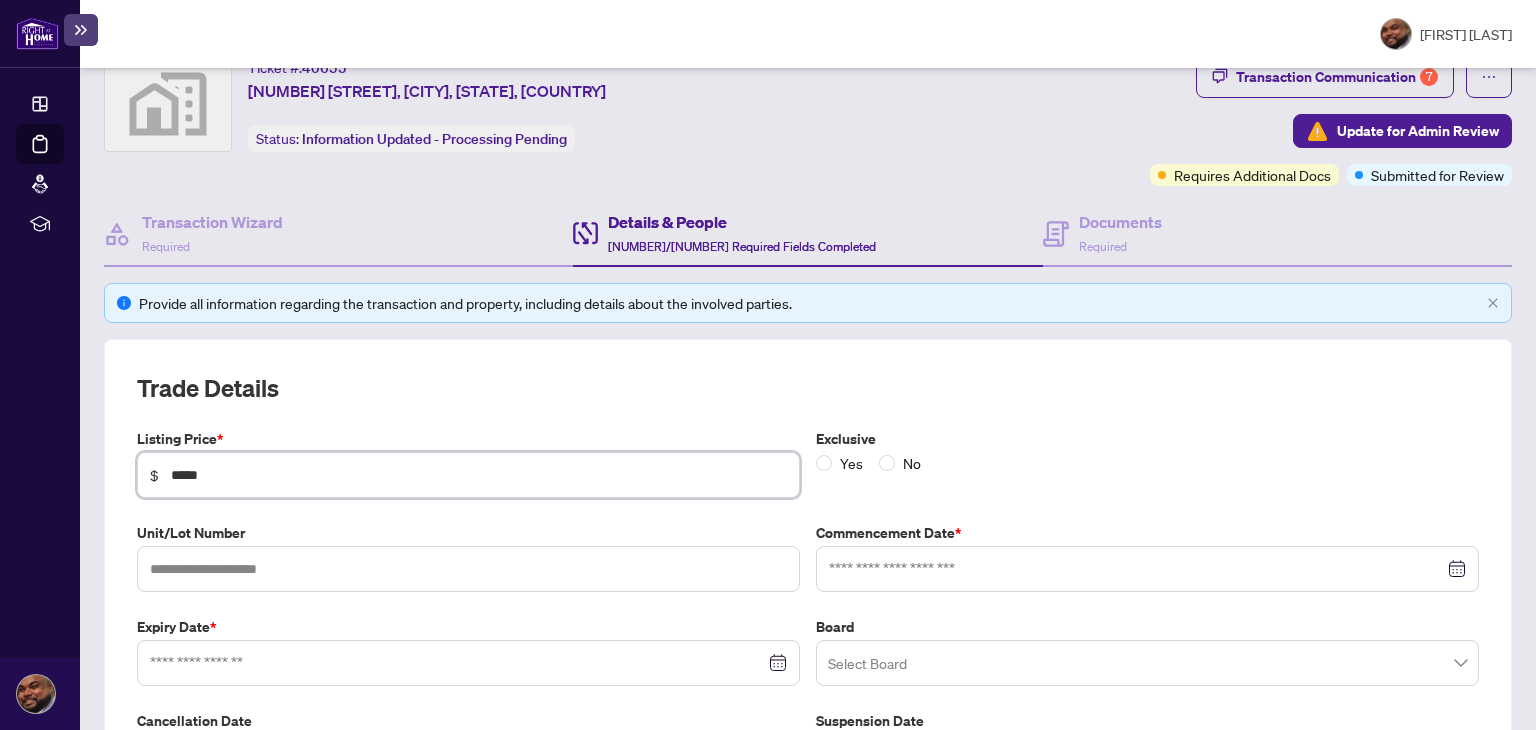 scroll, scrollTop: 66, scrollLeft: 0, axis: vertical 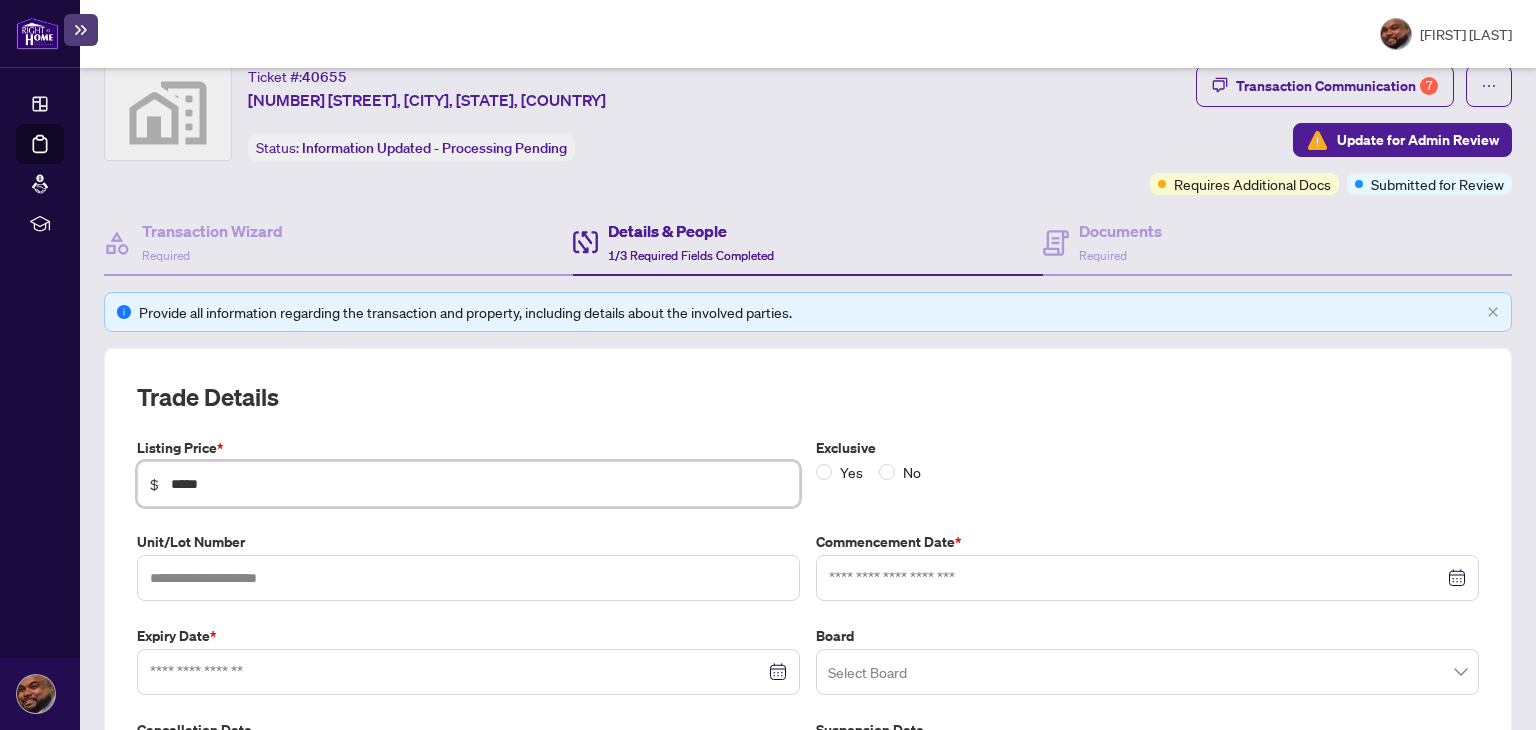 click at bounding box center (1147, 578) 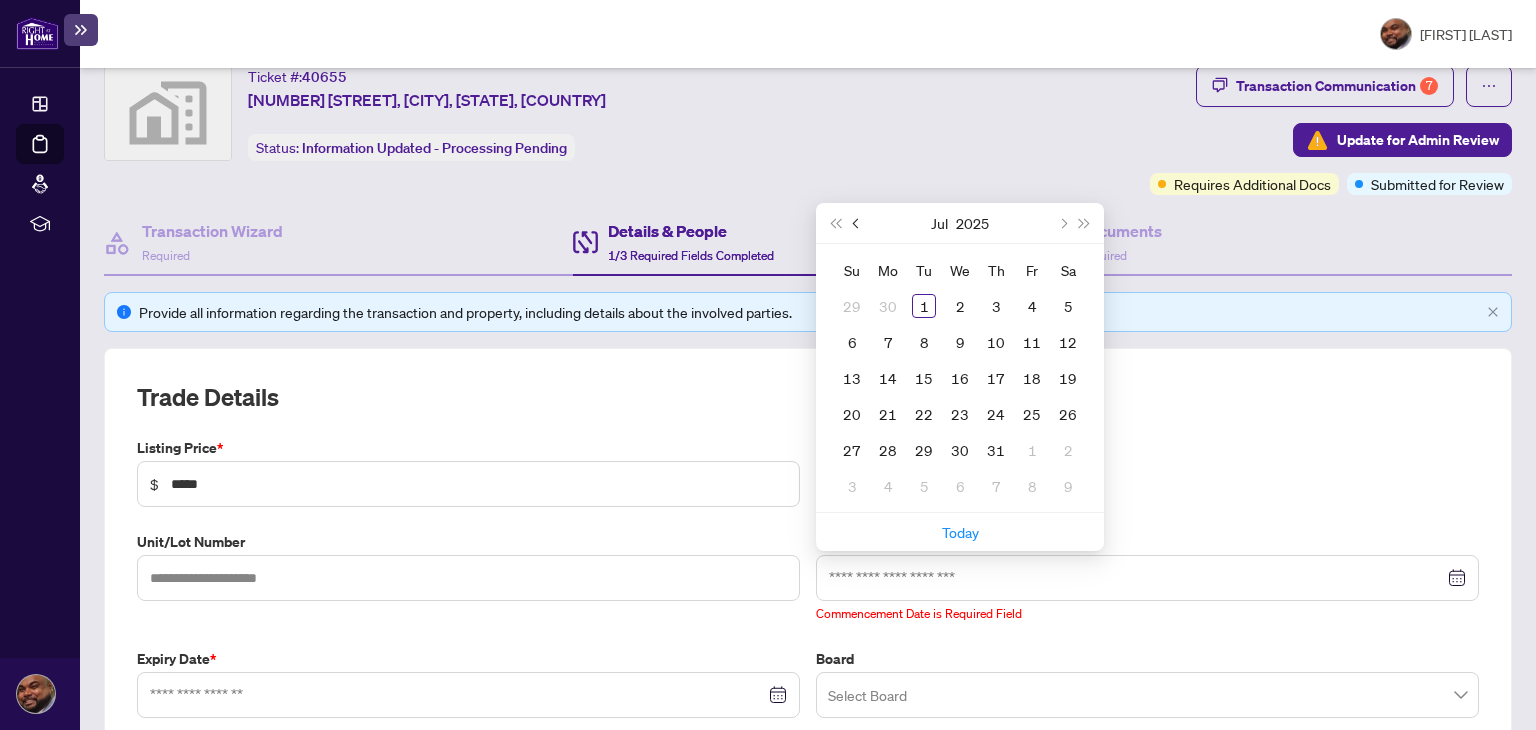 click at bounding box center (858, 223) 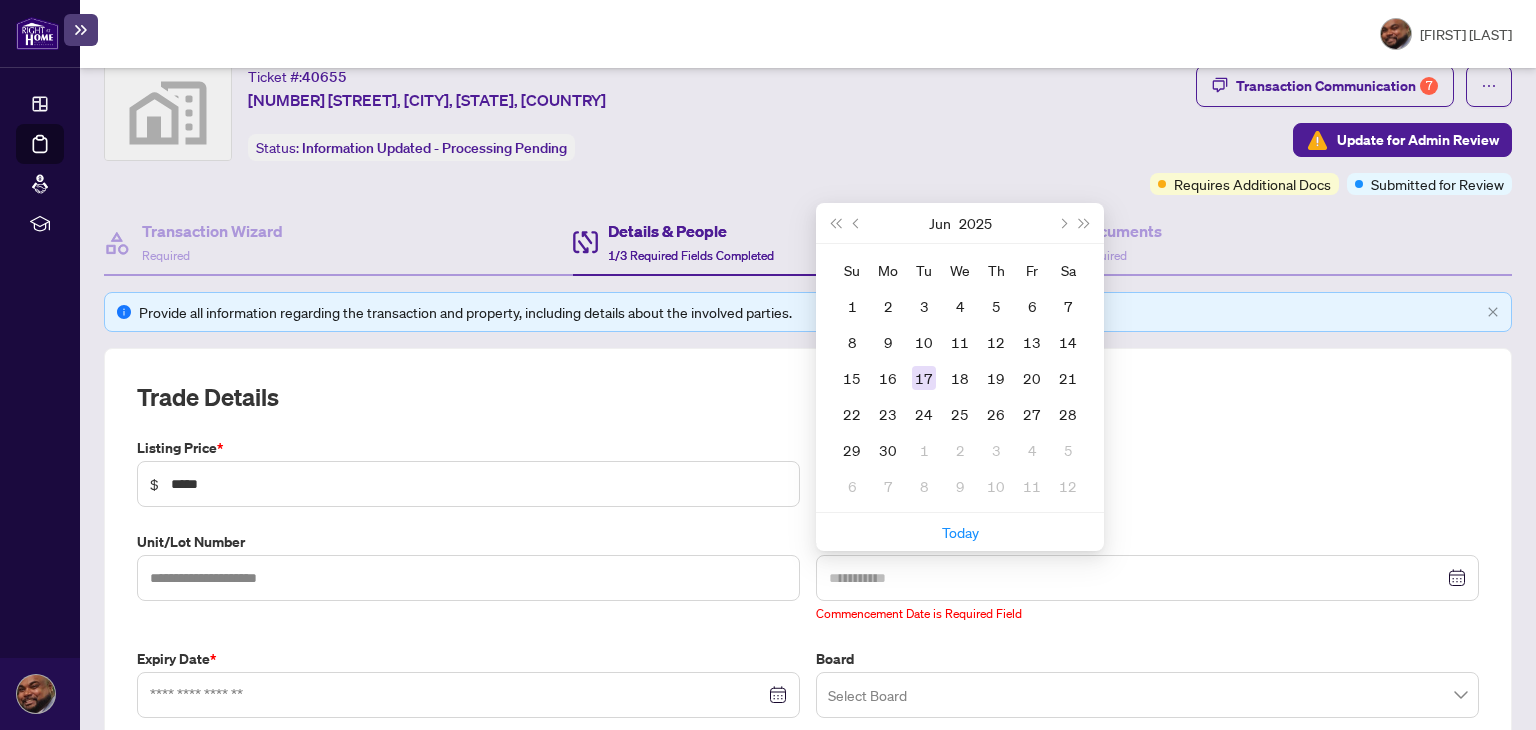 click on "17" at bounding box center [924, 378] 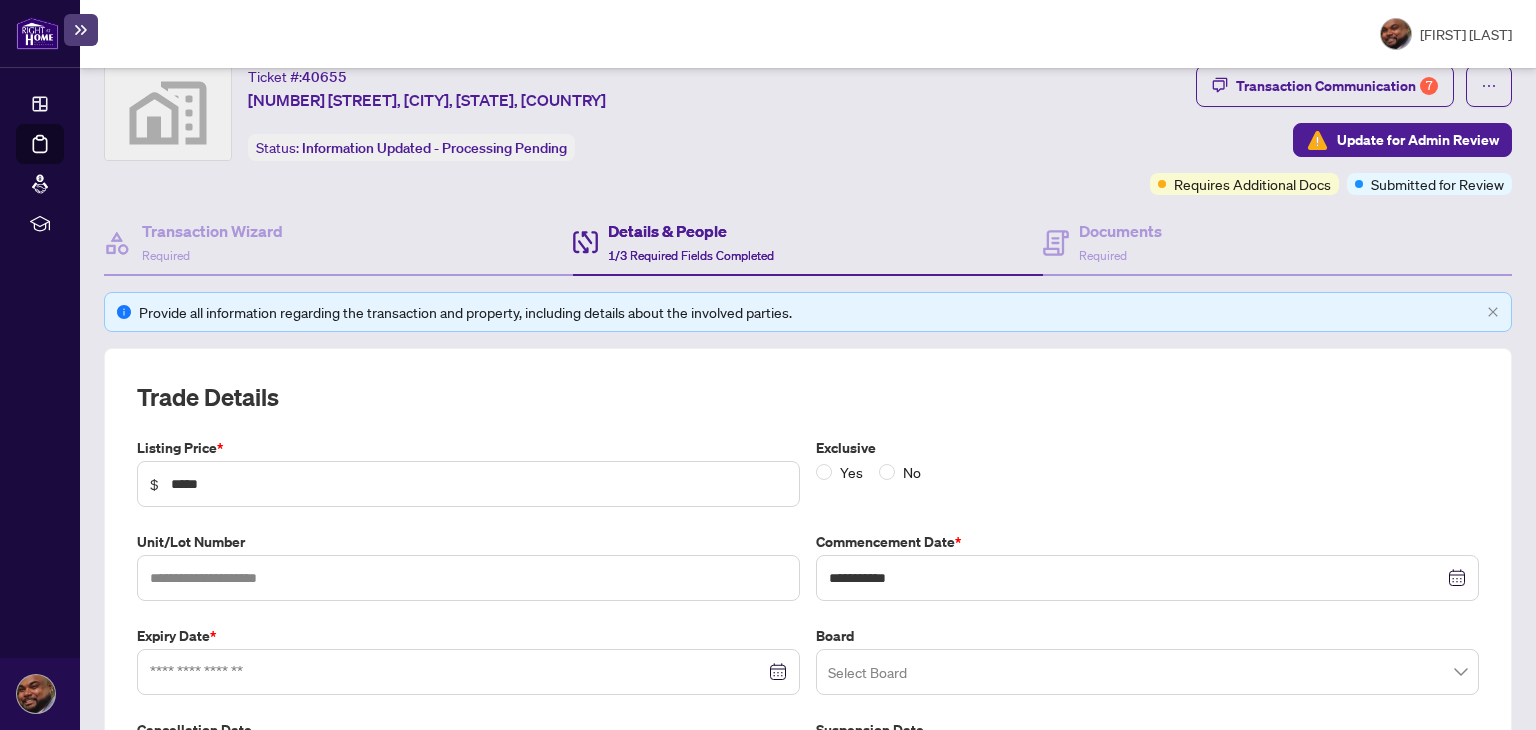 click at bounding box center (1147, 578) 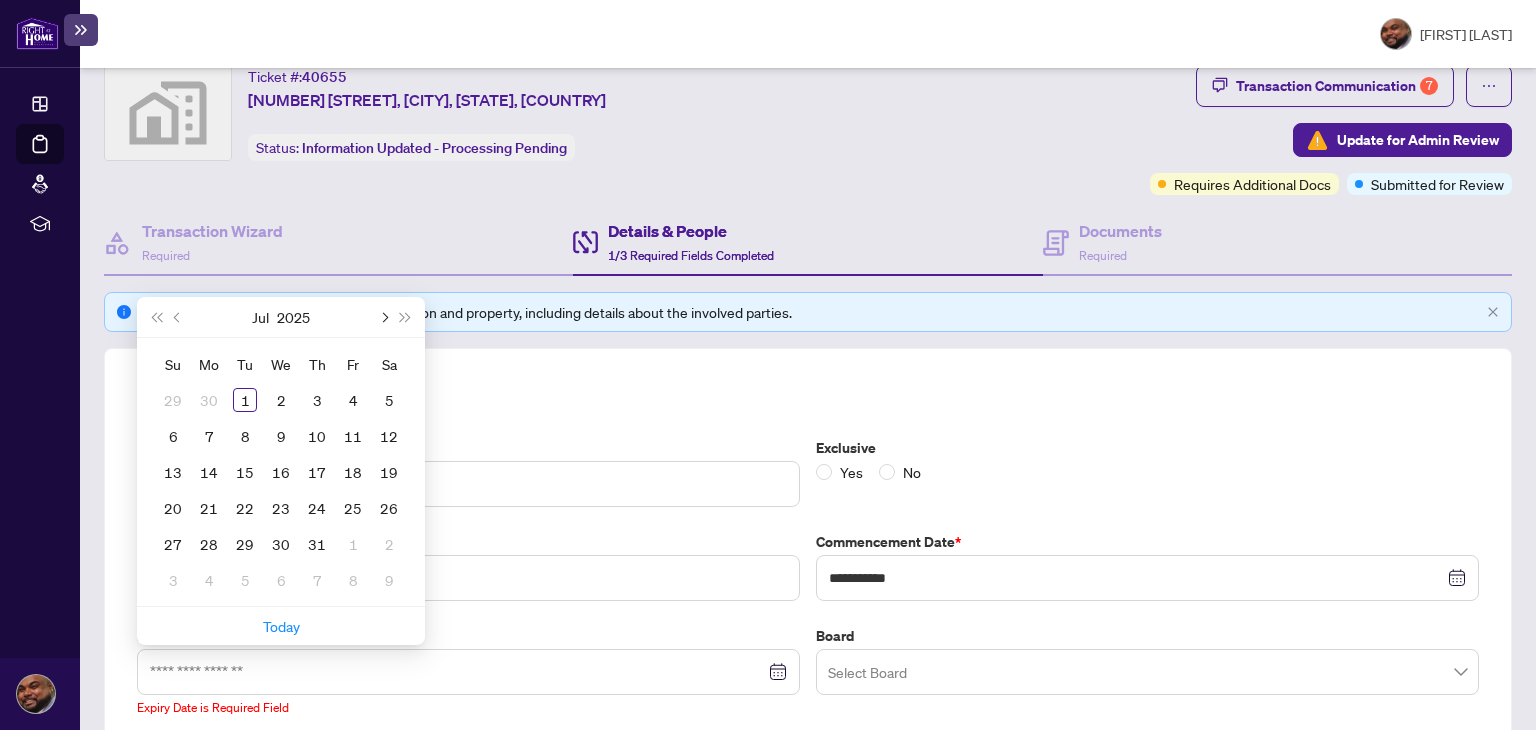 click at bounding box center (0, 0) 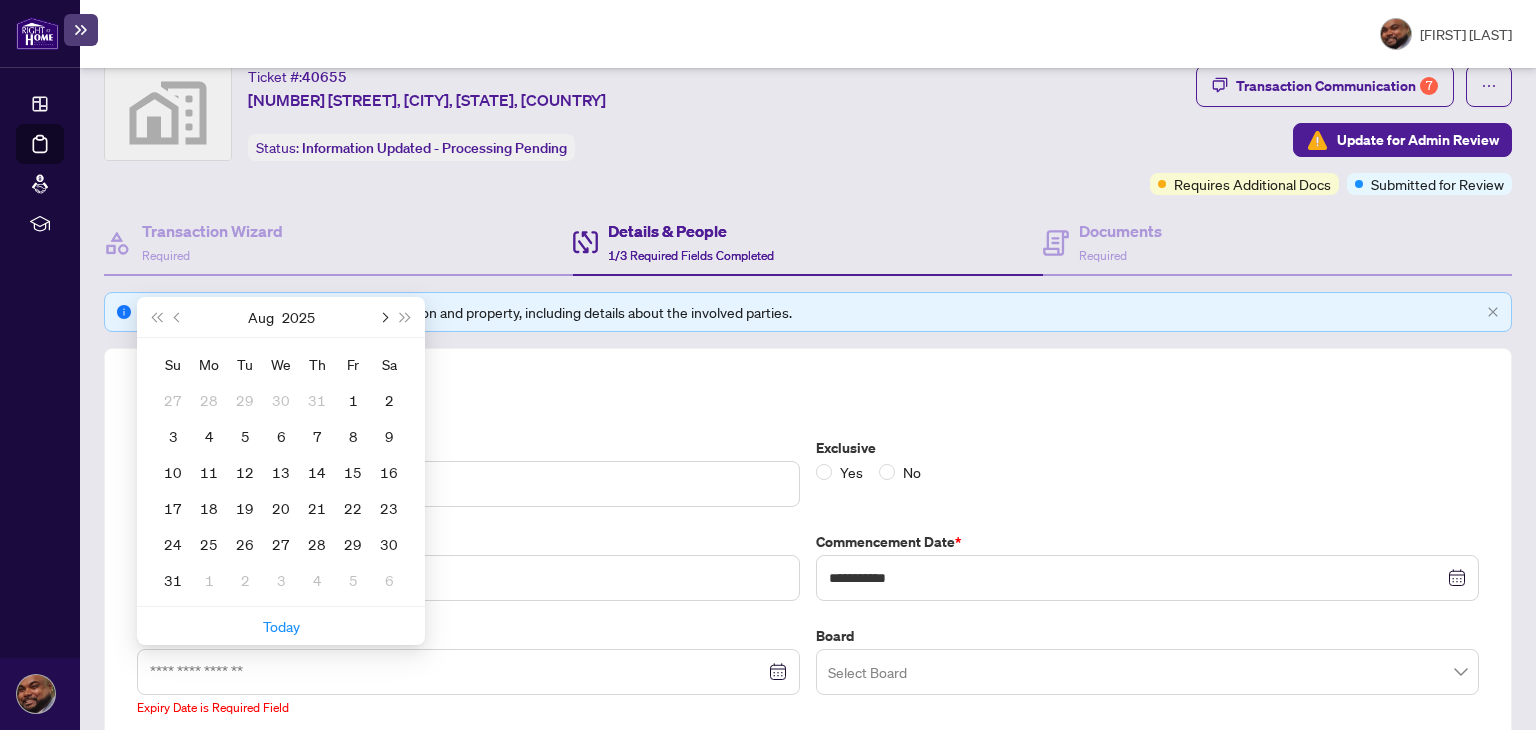click at bounding box center [0, 0] 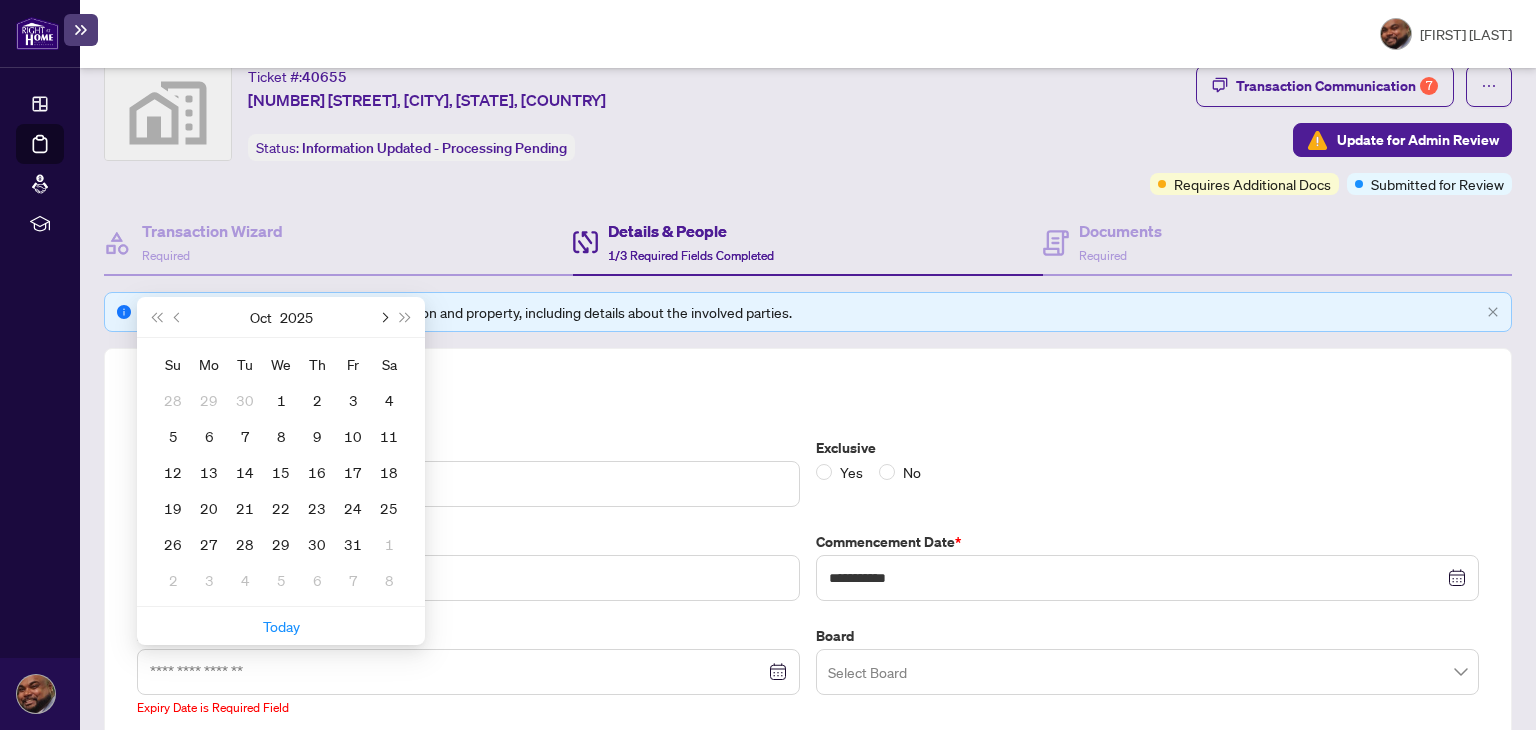 click at bounding box center (0, 0) 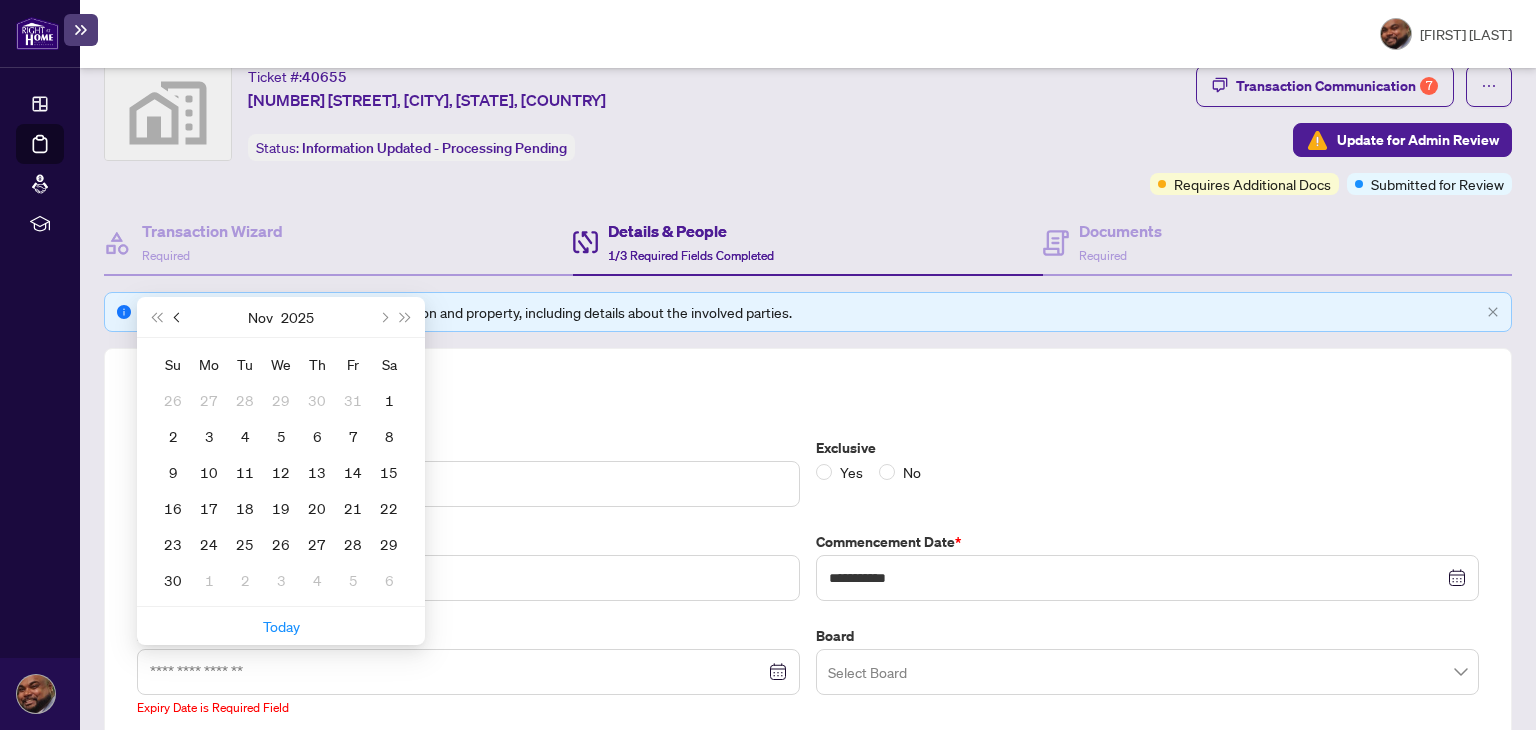click at bounding box center [0, 0] 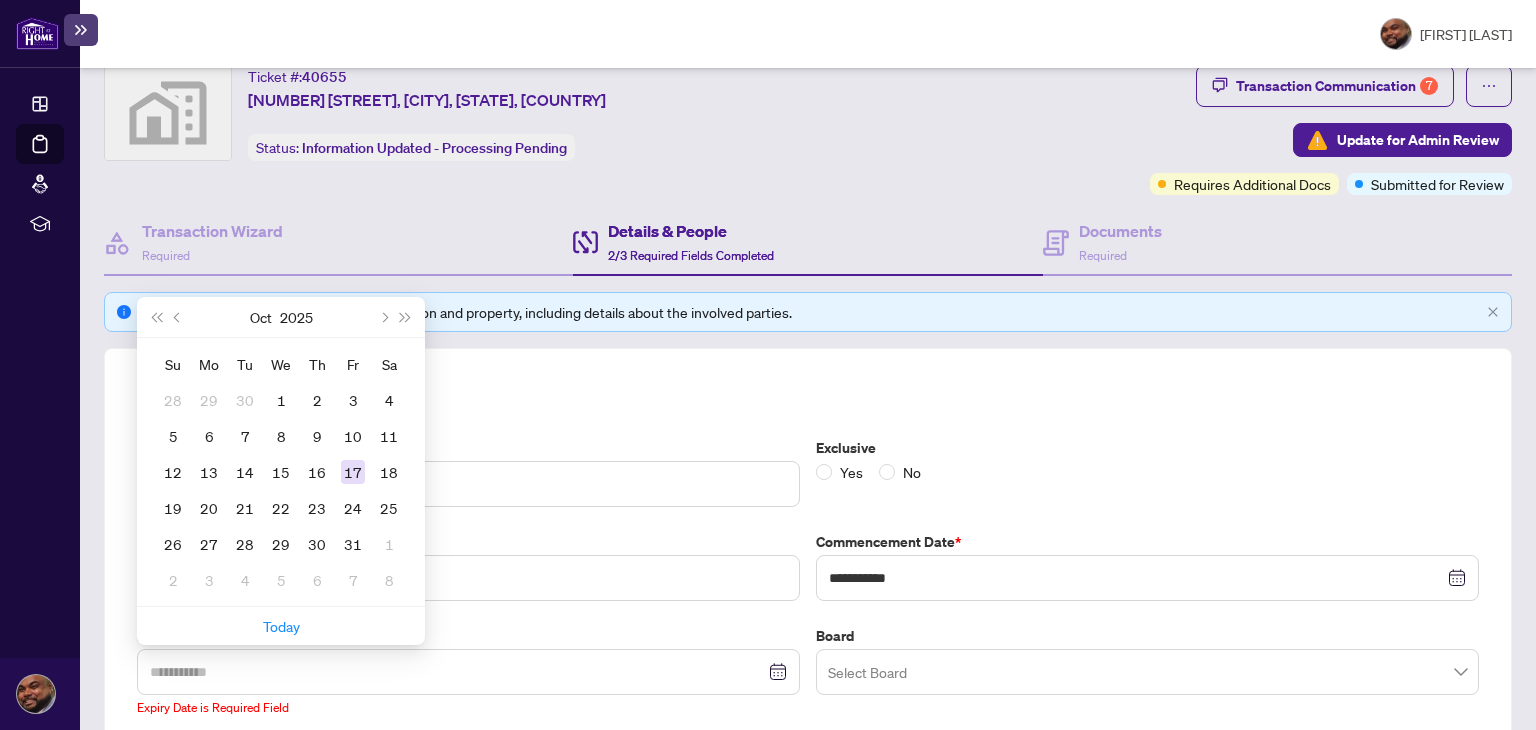 click on "17" at bounding box center (0, 0) 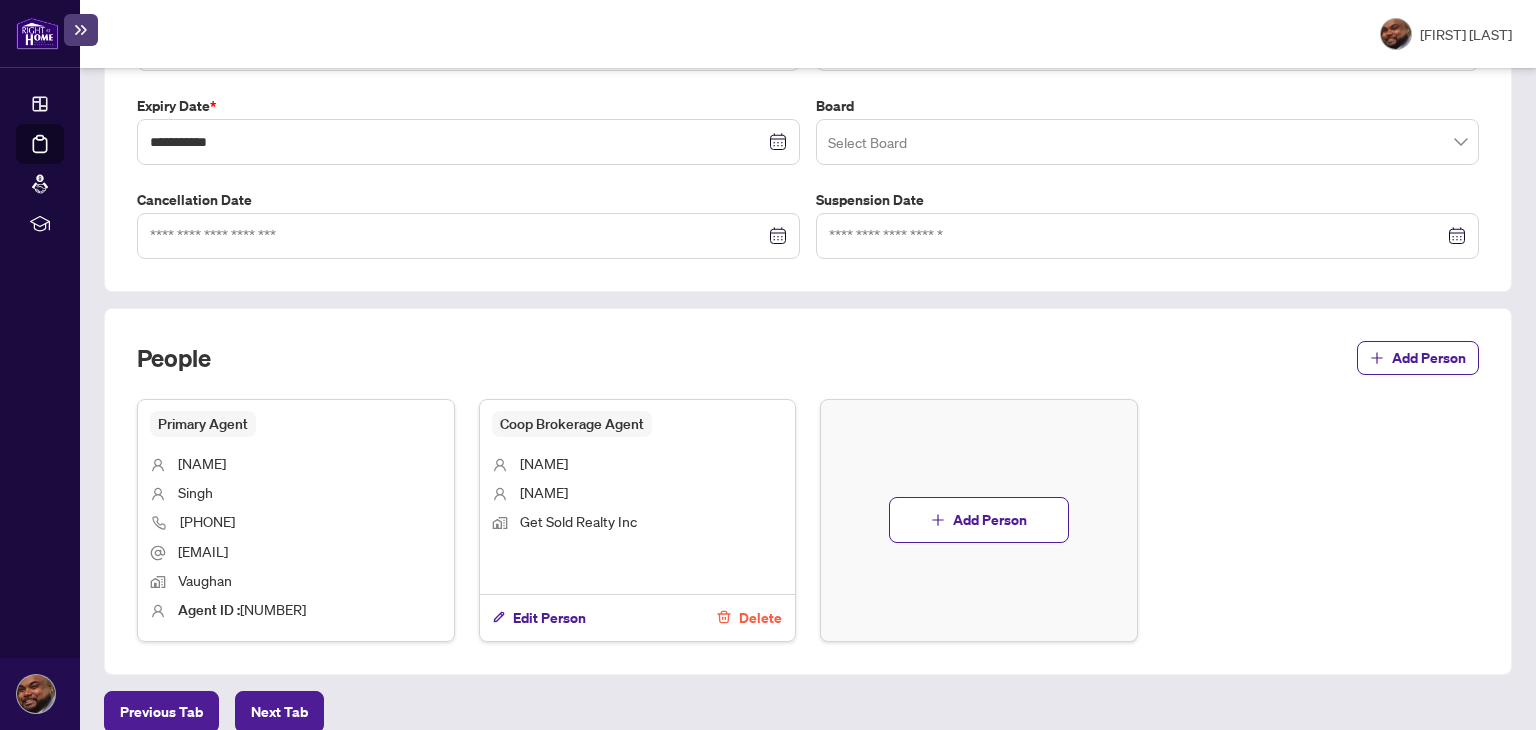 scroll, scrollTop: 616, scrollLeft: 0, axis: vertical 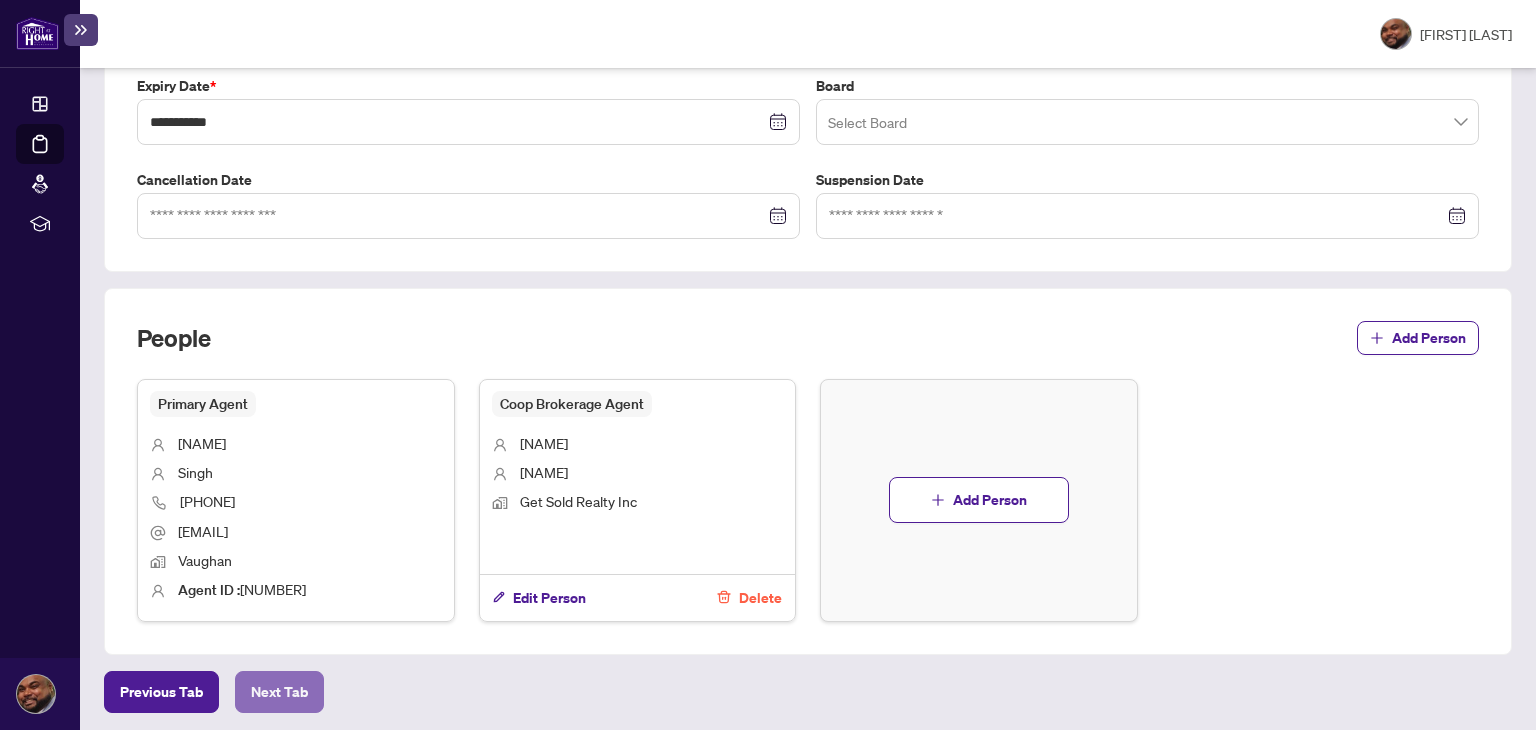 click on "Next Tab" at bounding box center [161, 692] 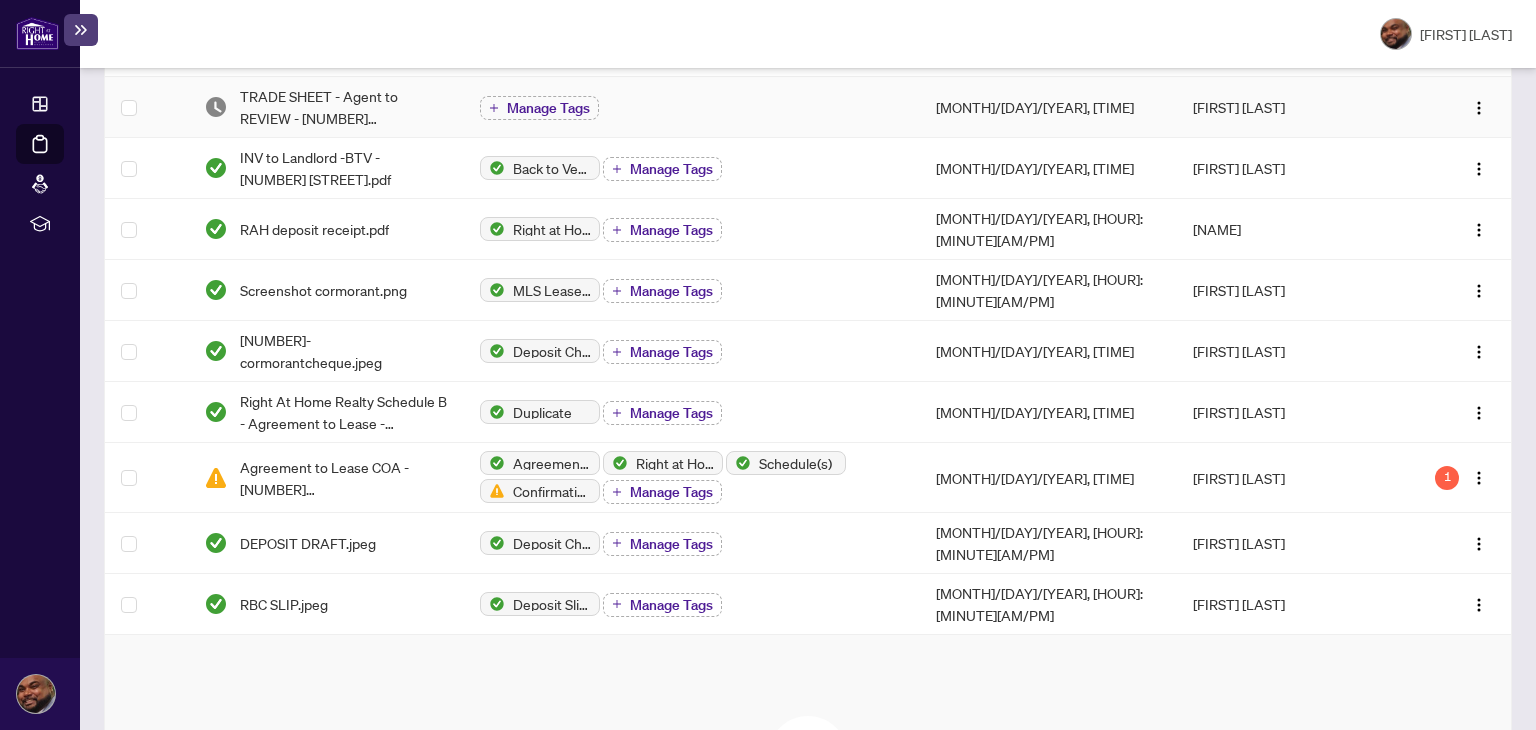 scroll, scrollTop: 0, scrollLeft: 0, axis: both 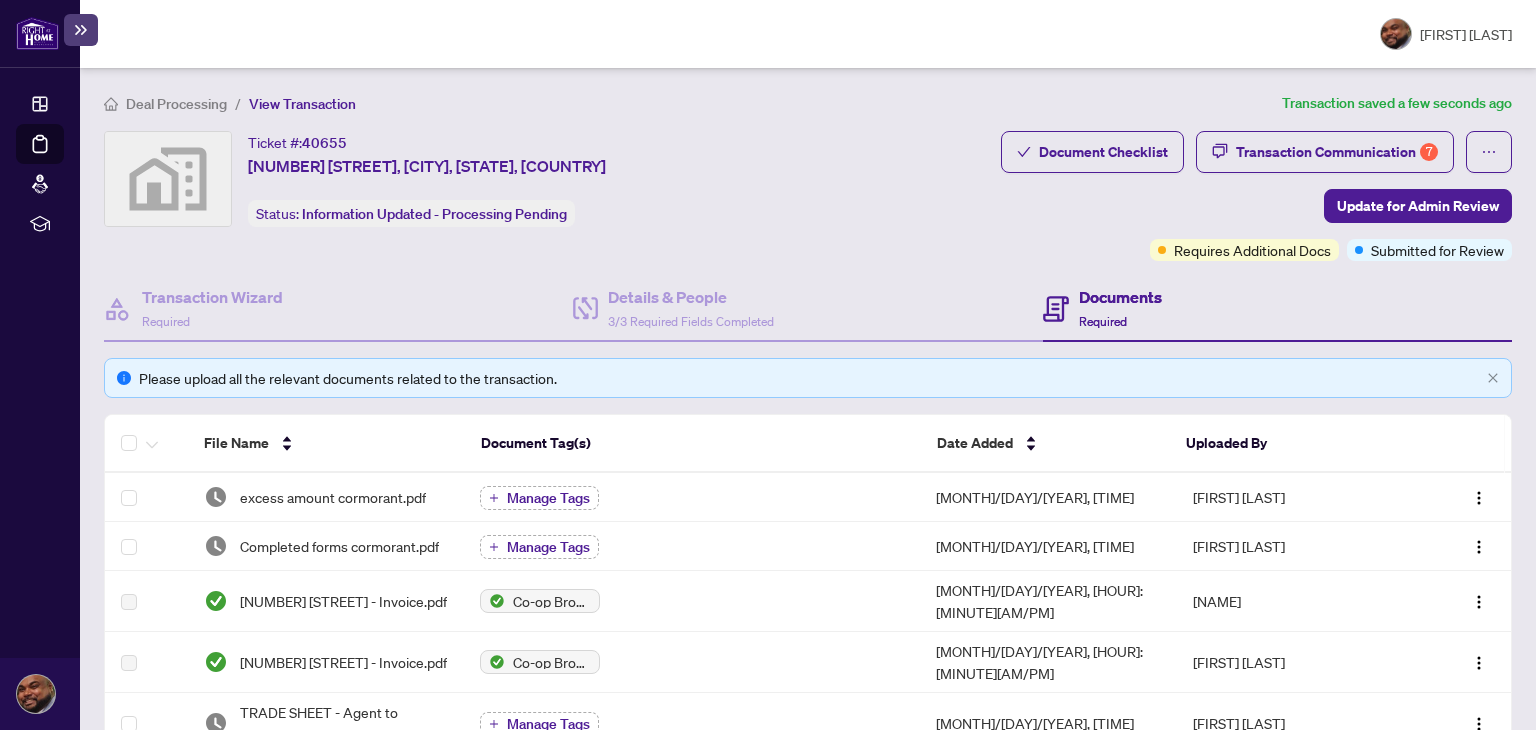 click on "Documents" at bounding box center (1120, 297) 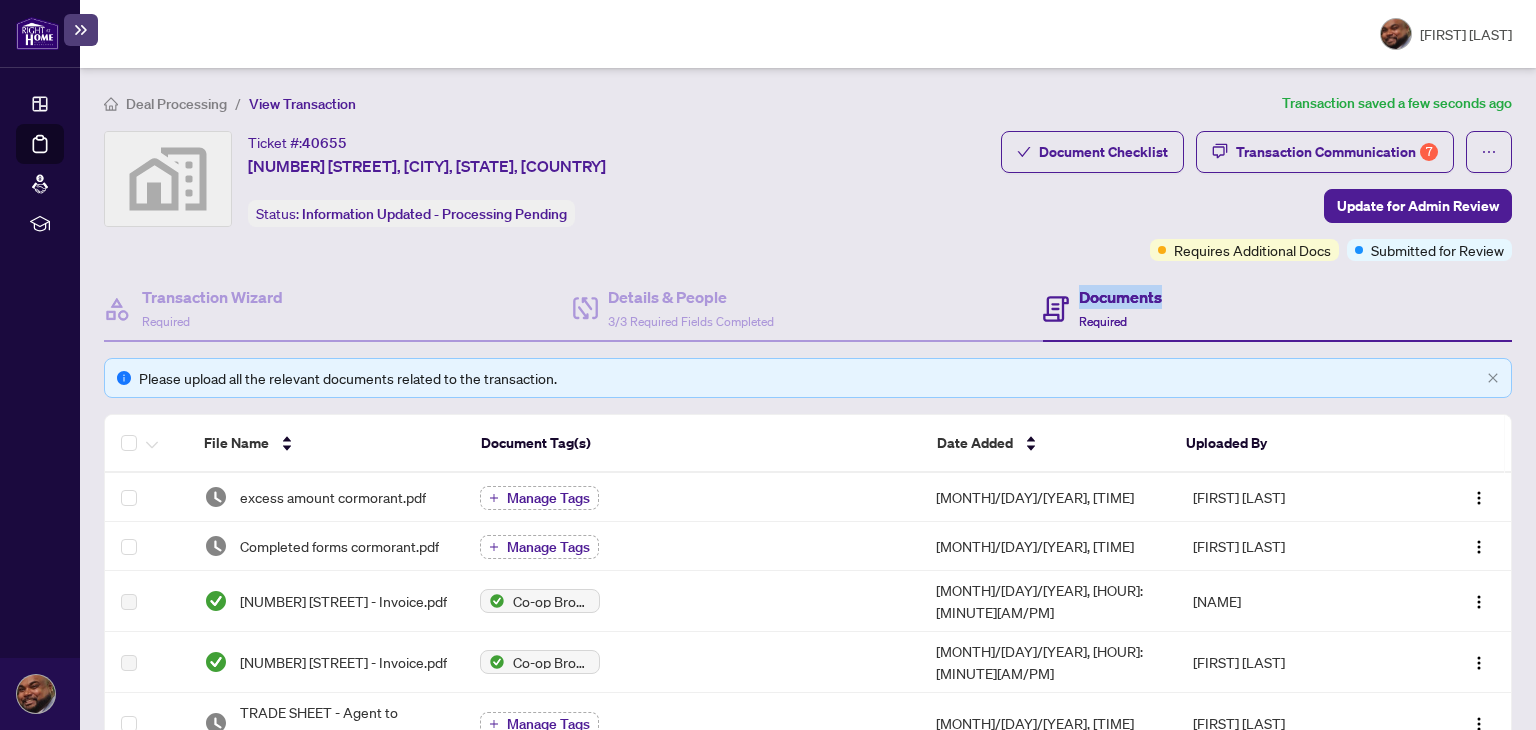 click at bounding box center [1056, 309] 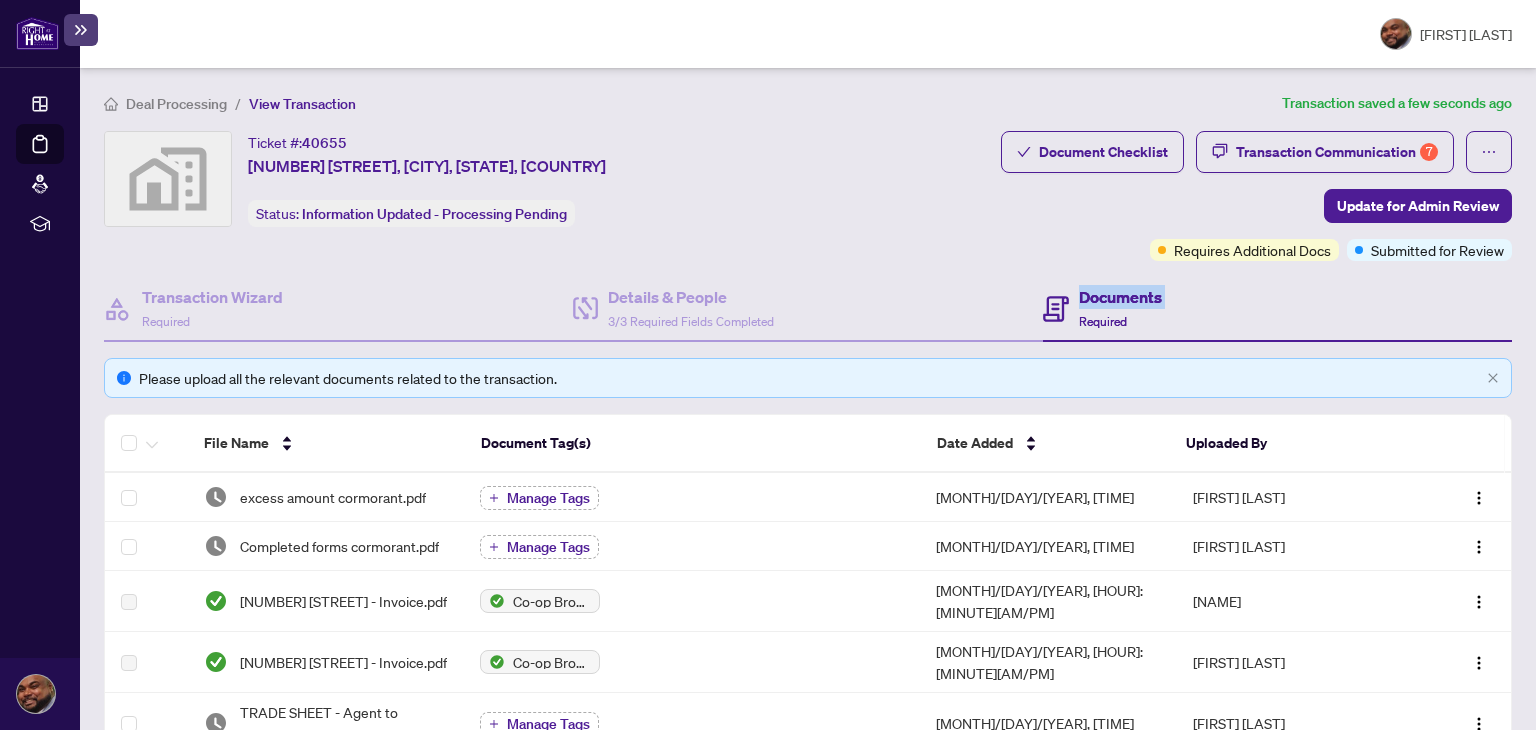 click at bounding box center [1056, 309] 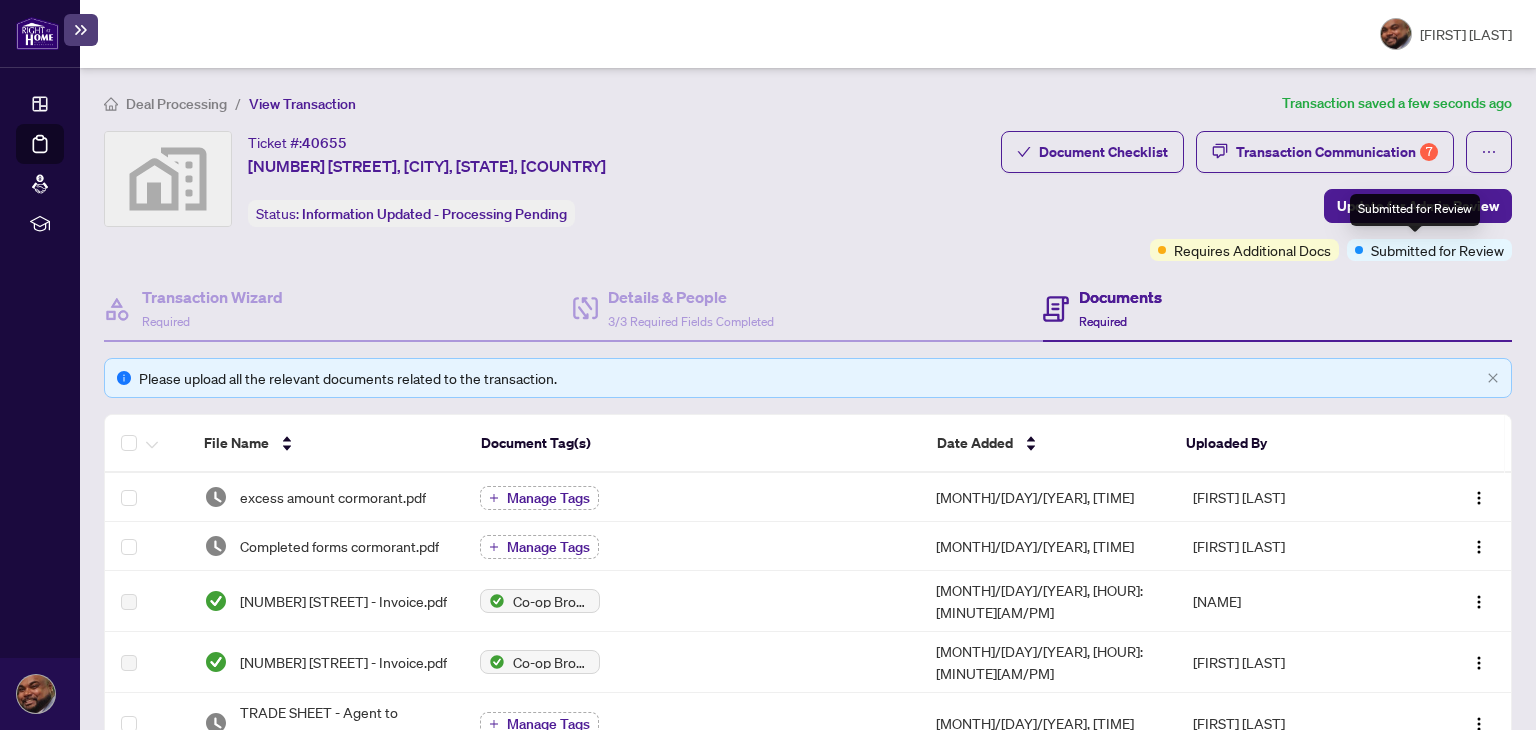 click on "Submitted for Review" at bounding box center (1429, 250) 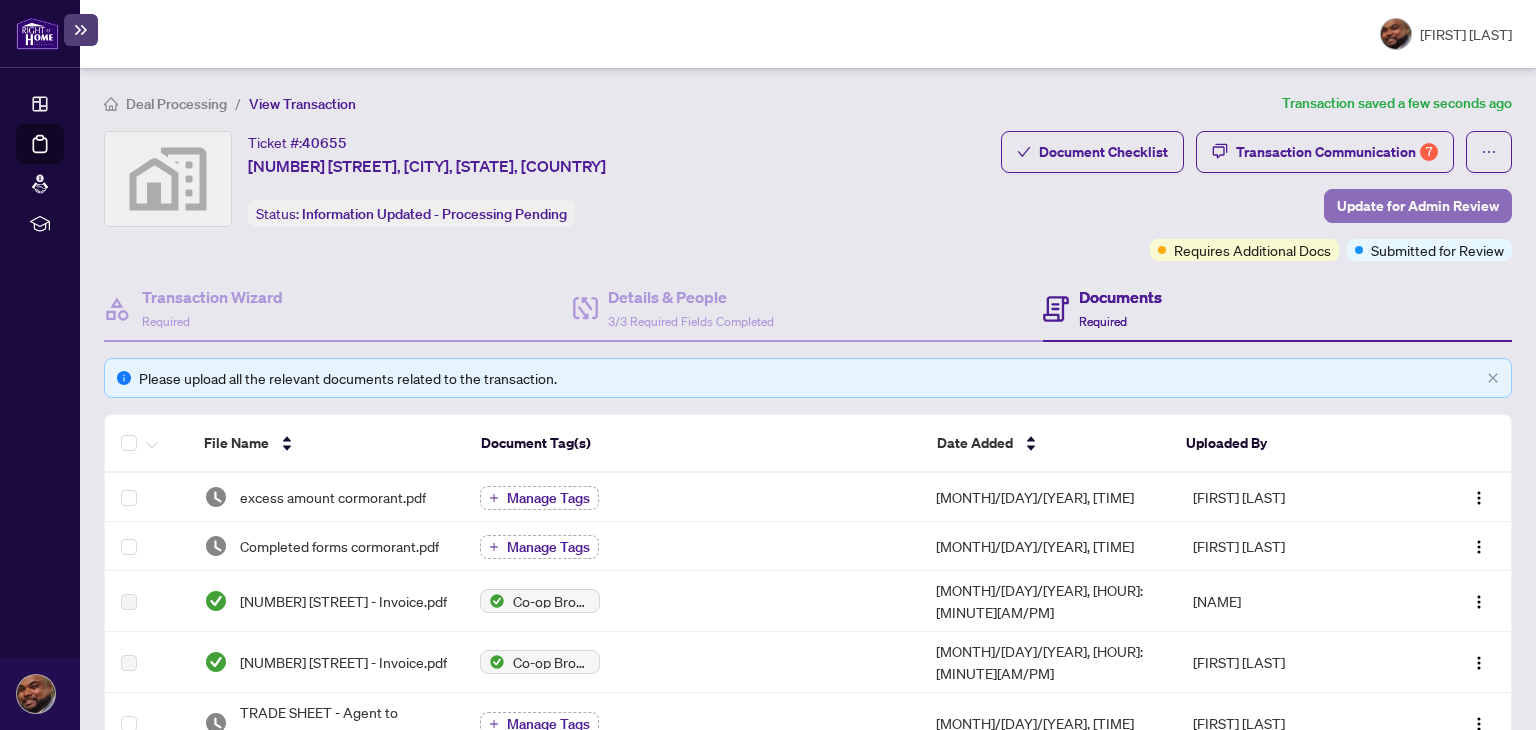 click on "Update for Admin Review" at bounding box center (1418, 206) 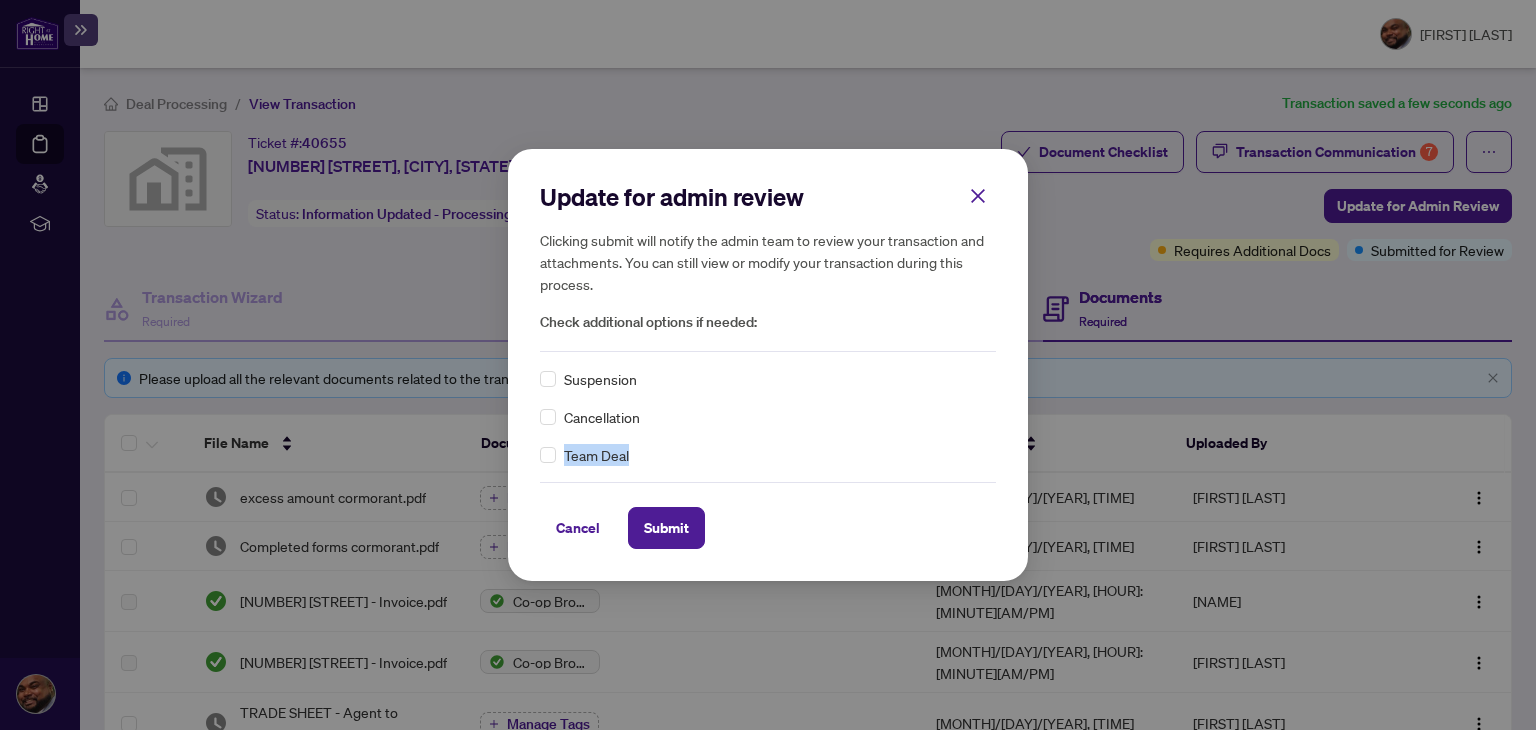 drag, startPoint x: 920, startPoint y: 401, endPoint x: 808, endPoint y: 494, distance: 145.57816 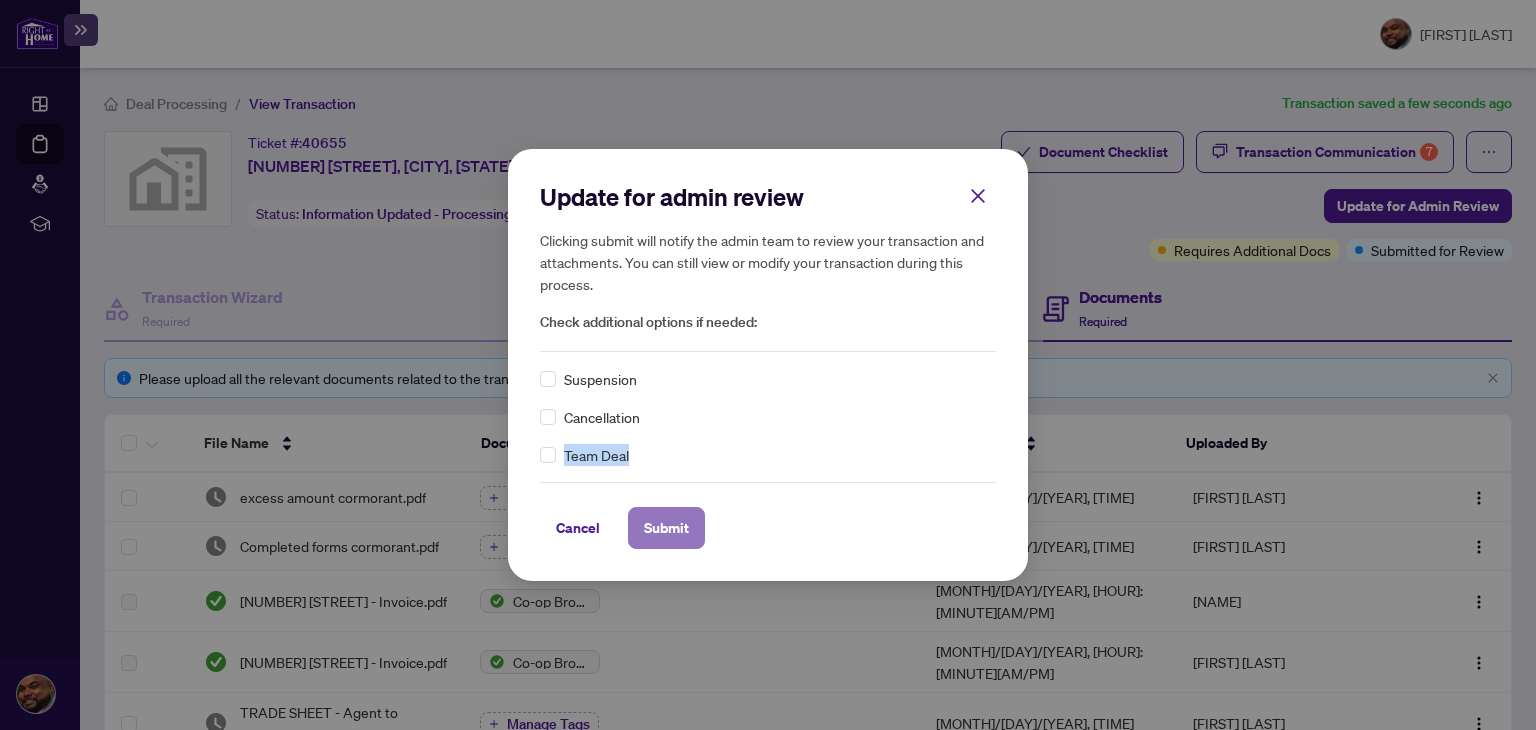click on "Submit" at bounding box center [666, 528] 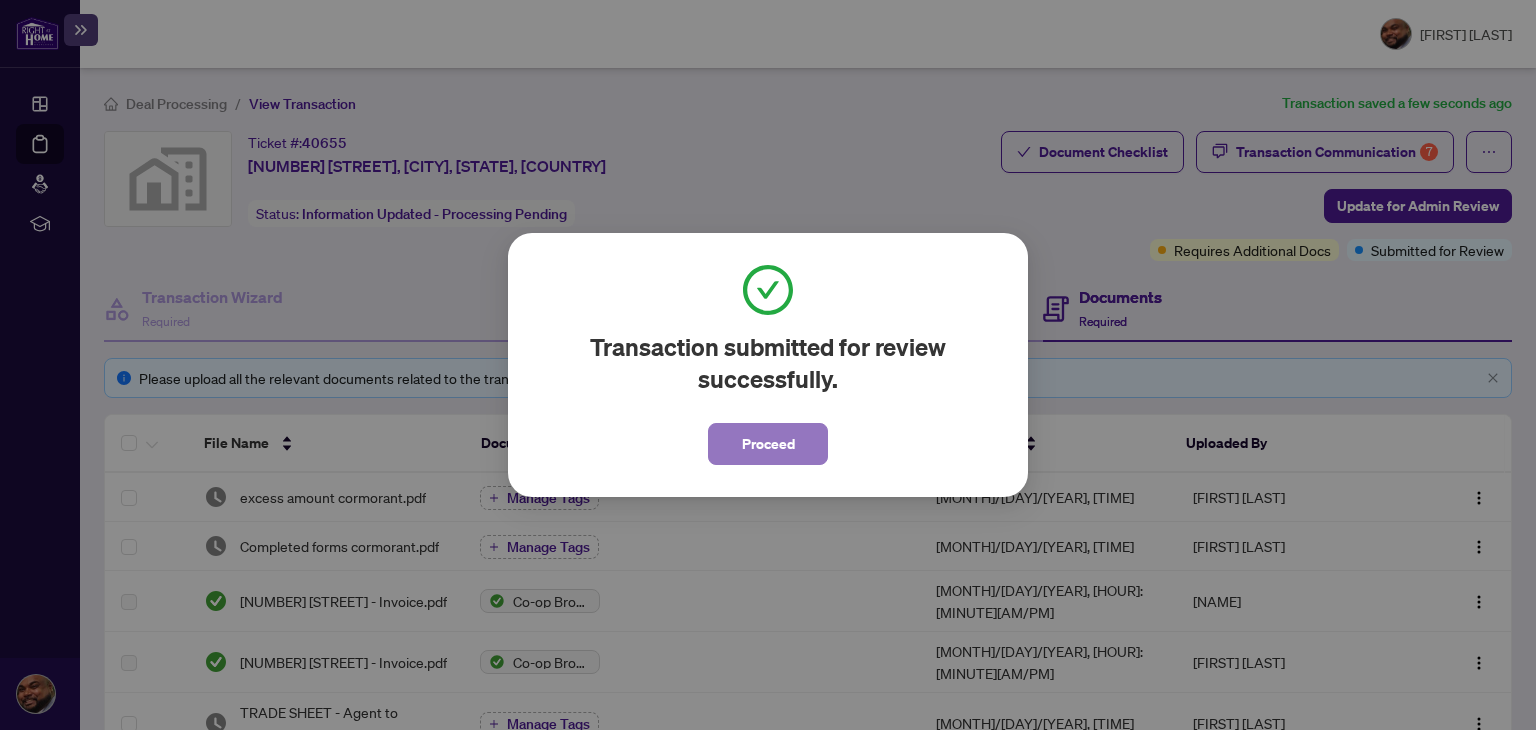 click on "Proceed" at bounding box center [768, 444] 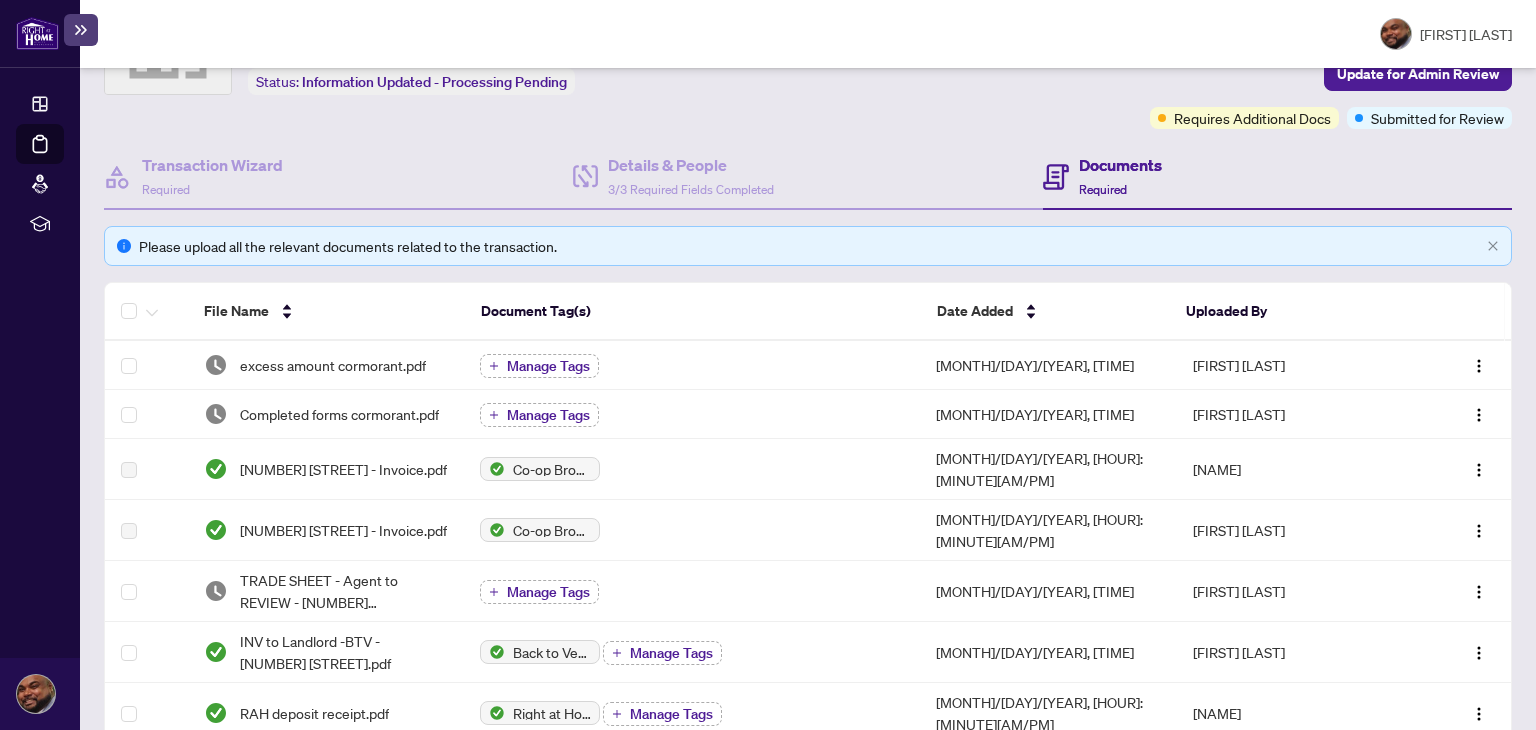scroll, scrollTop: 0, scrollLeft: 0, axis: both 